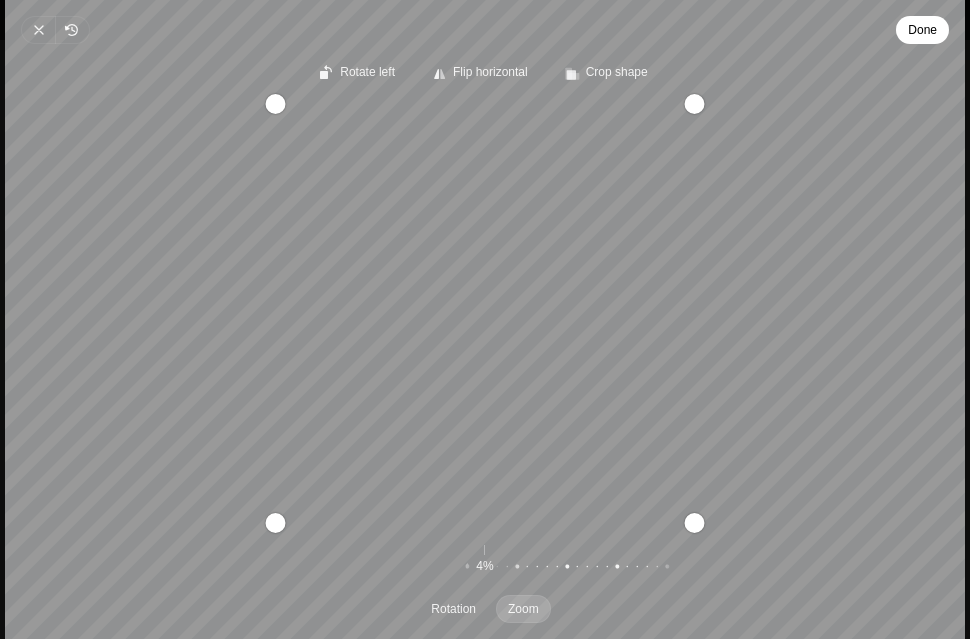 scroll, scrollTop: 0, scrollLeft: 0, axis: both 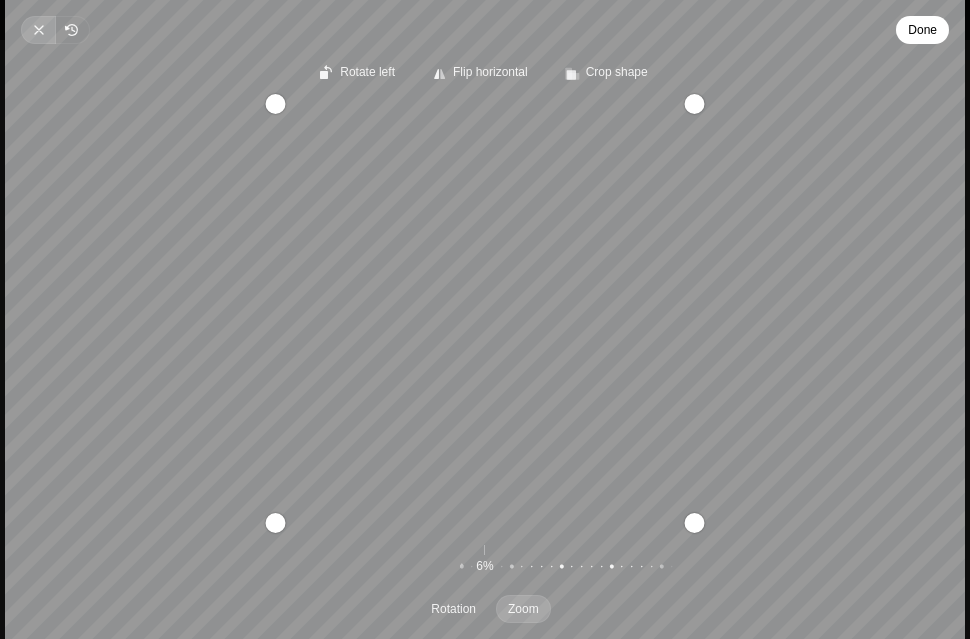 click 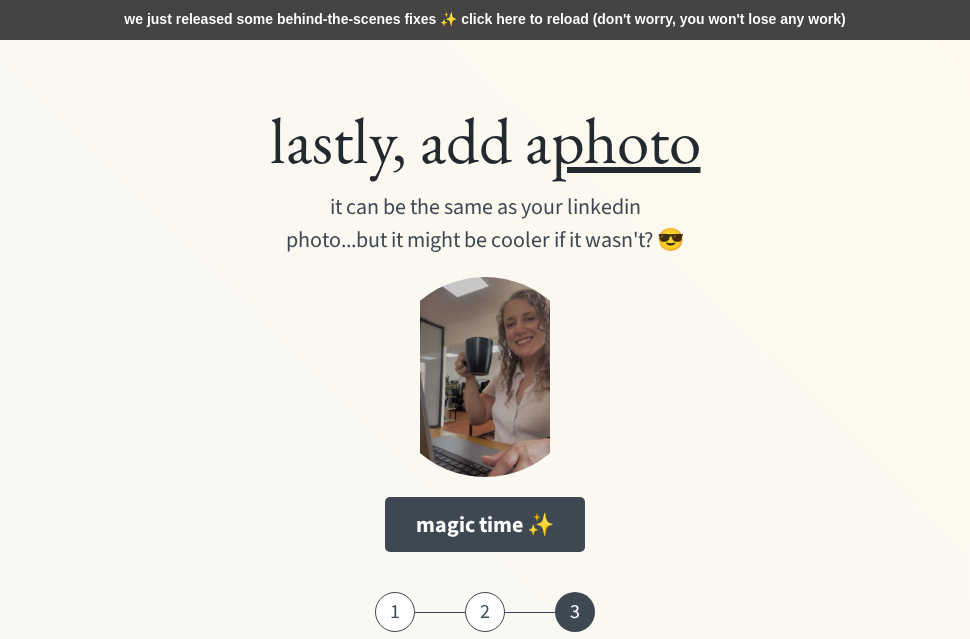 click at bounding box center [485, 377] 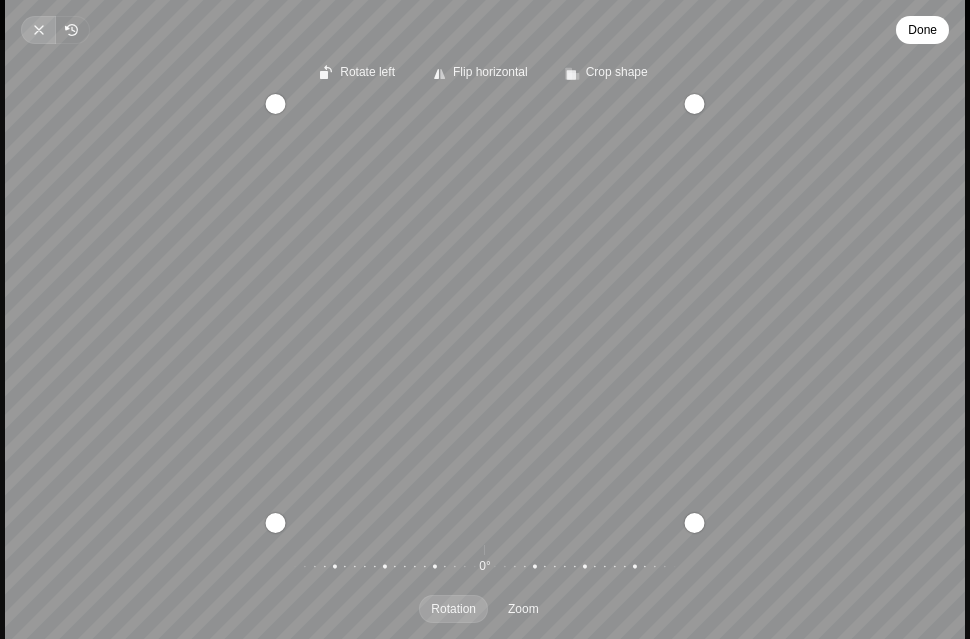 click 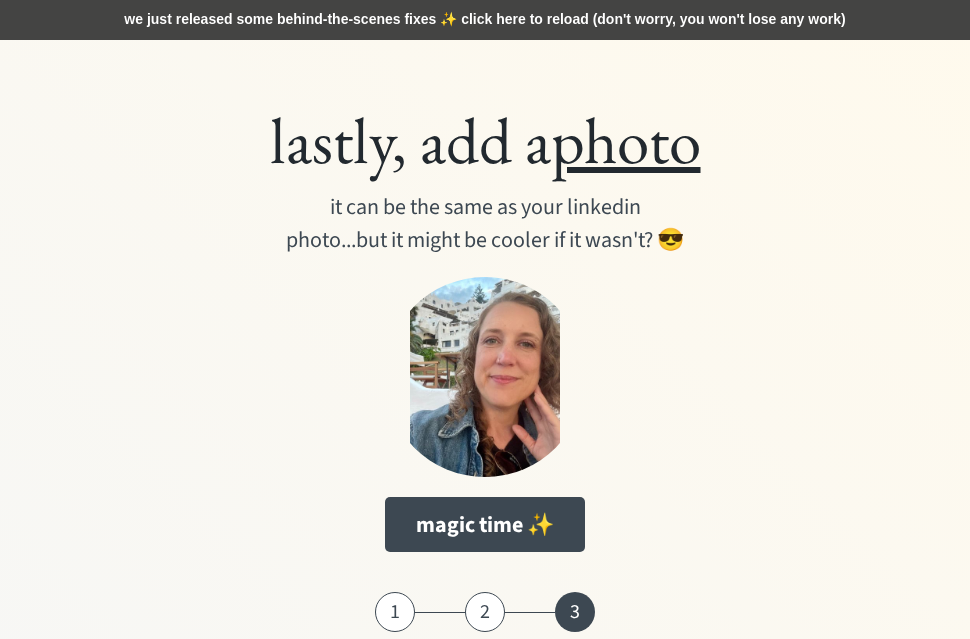 click at bounding box center [485, 377] 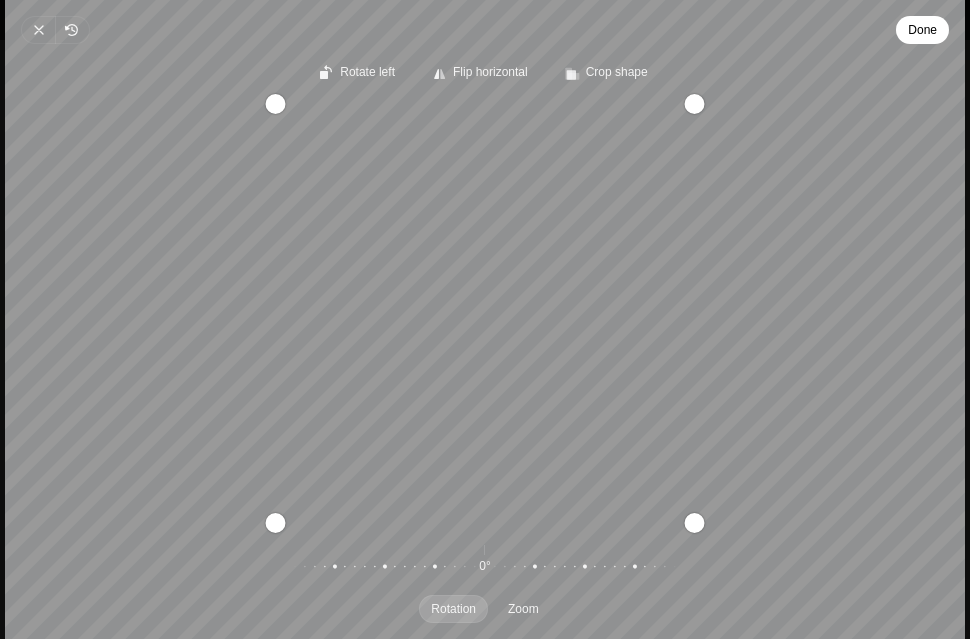 drag, startPoint x: 562, startPoint y: 255, endPoint x: 458, endPoint y: 363, distance: 149.93332 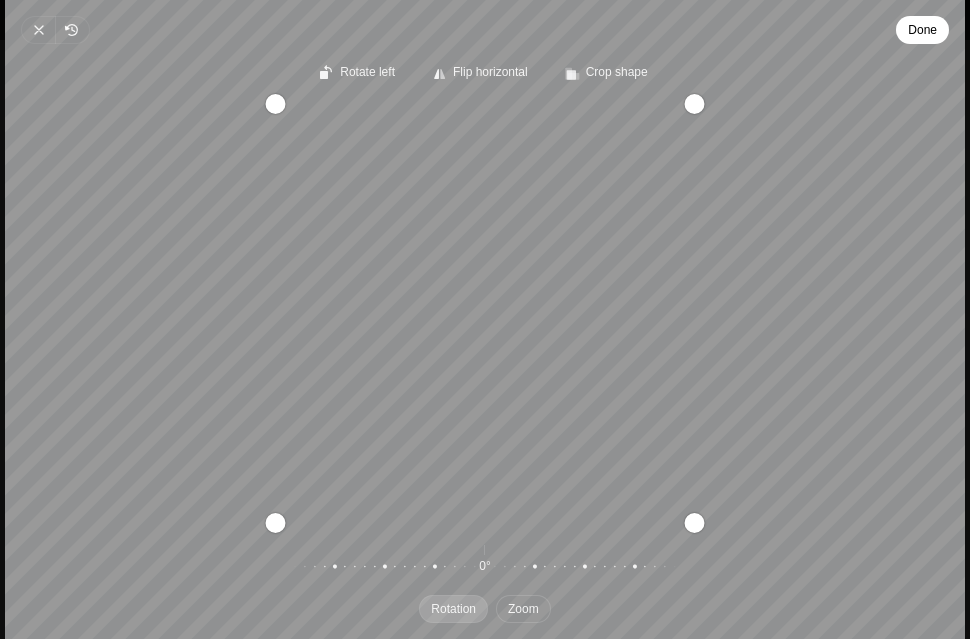 click on "Zoom" at bounding box center [523, 609] 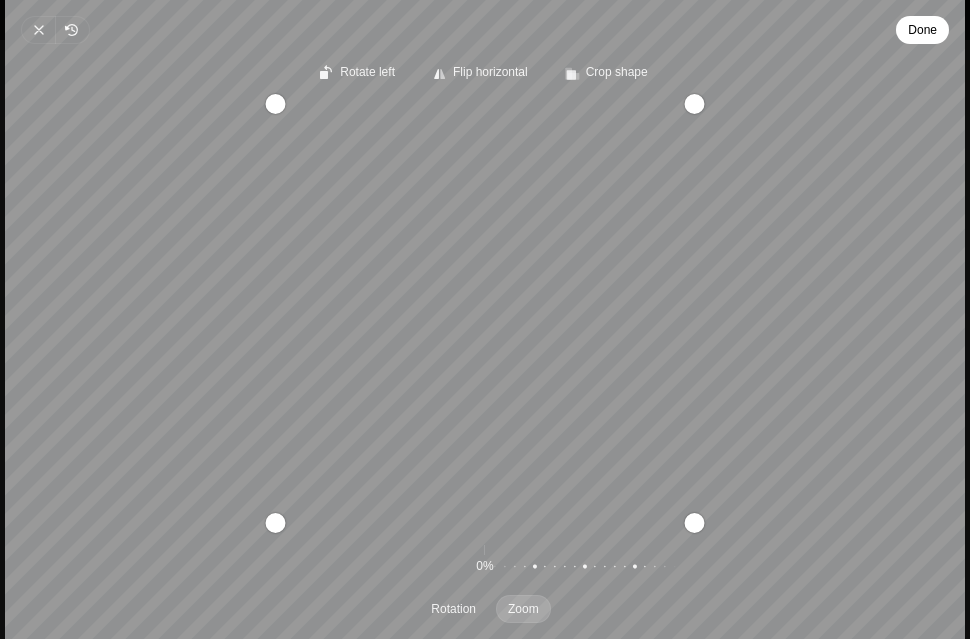 click at bounding box center [675, 567] 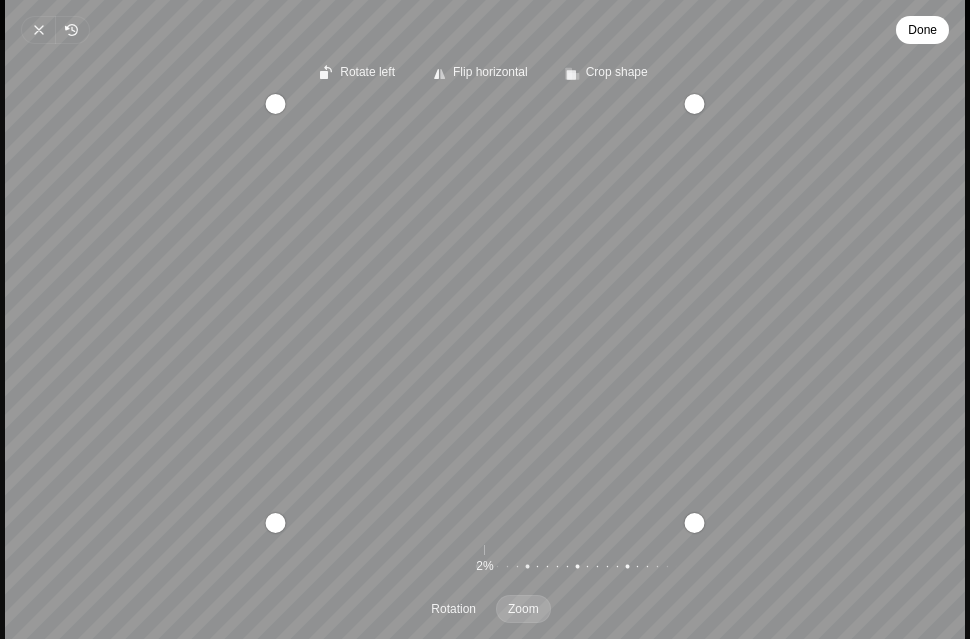 drag, startPoint x: 658, startPoint y: 281, endPoint x: 593, endPoint y: 371, distance: 111.01801 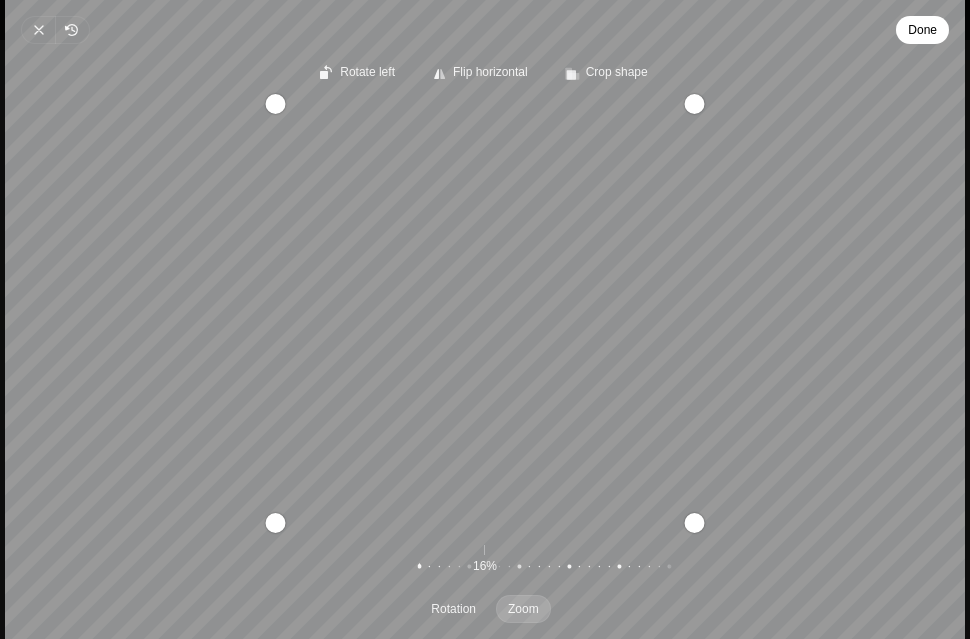 drag, startPoint x: 617, startPoint y: 389, endPoint x: 460, endPoint y: 413, distance: 158.8238 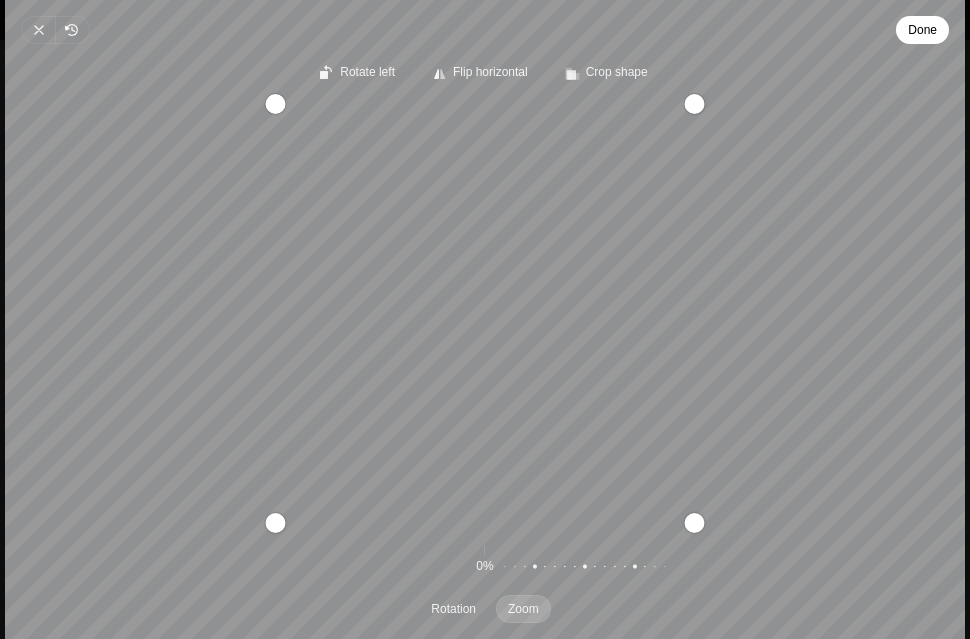 drag, startPoint x: 527, startPoint y: 443, endPoint x: 429, endPoint y: 501, distance: 113.87713 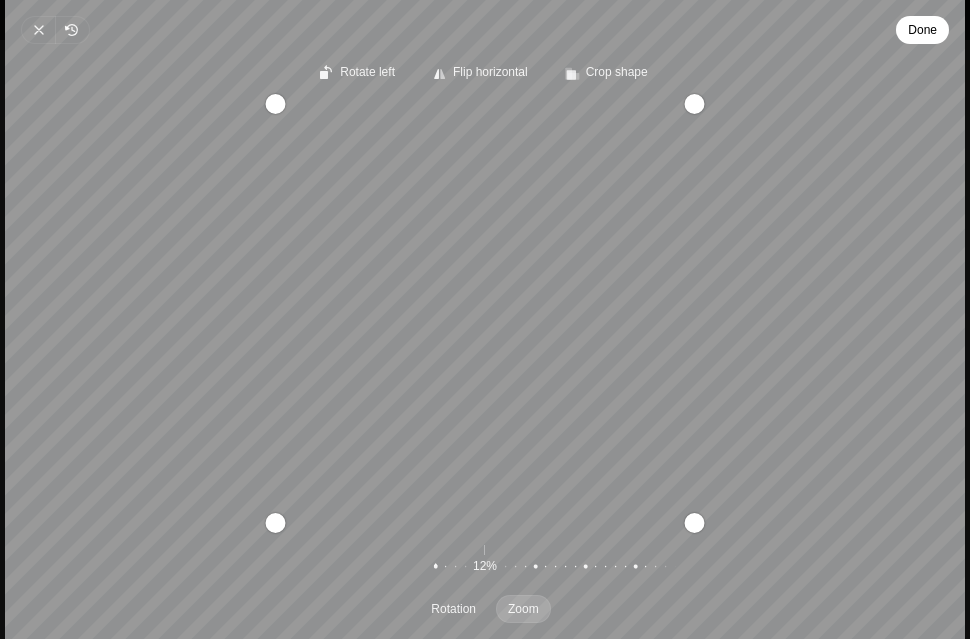 drag, startPoint x: 619, startPoint y: 289, endPoint x: 527, endPoint y: 390, distance: 136.6199 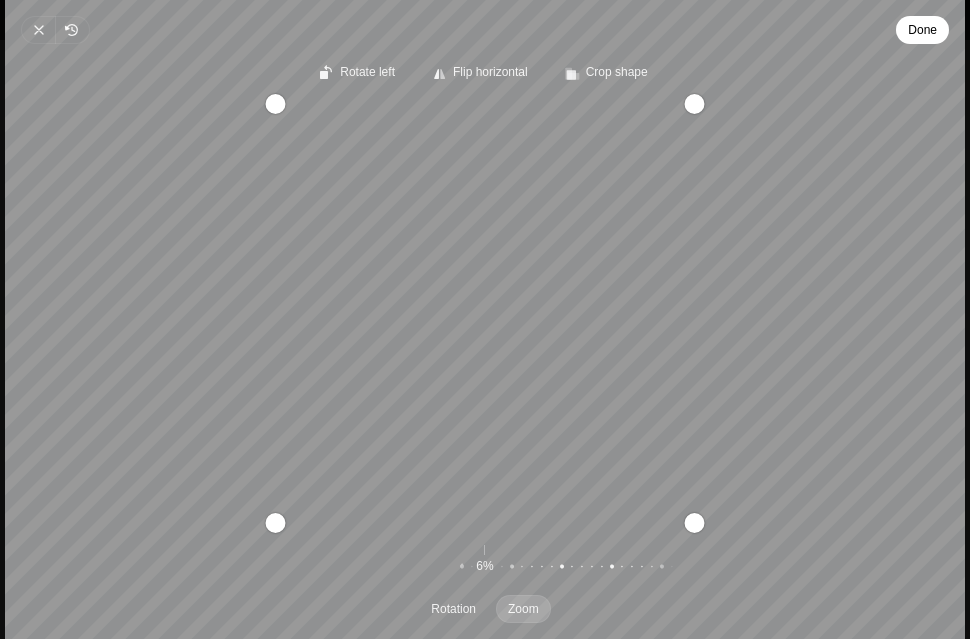 drag, startPoint x: 573, startPoint y: 323, endPoint x: 562, endPoint y: 386, distance: 63.953106 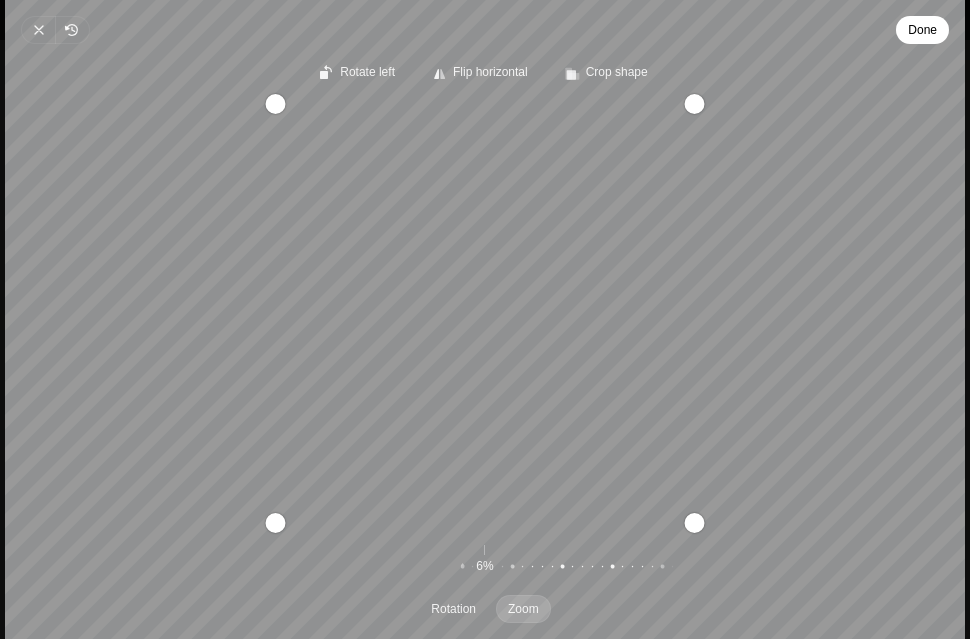 drag, startPoint x: 615, startPoint y: 326, endPoint x: 587, endPoint y: 338, distance: 30.463093 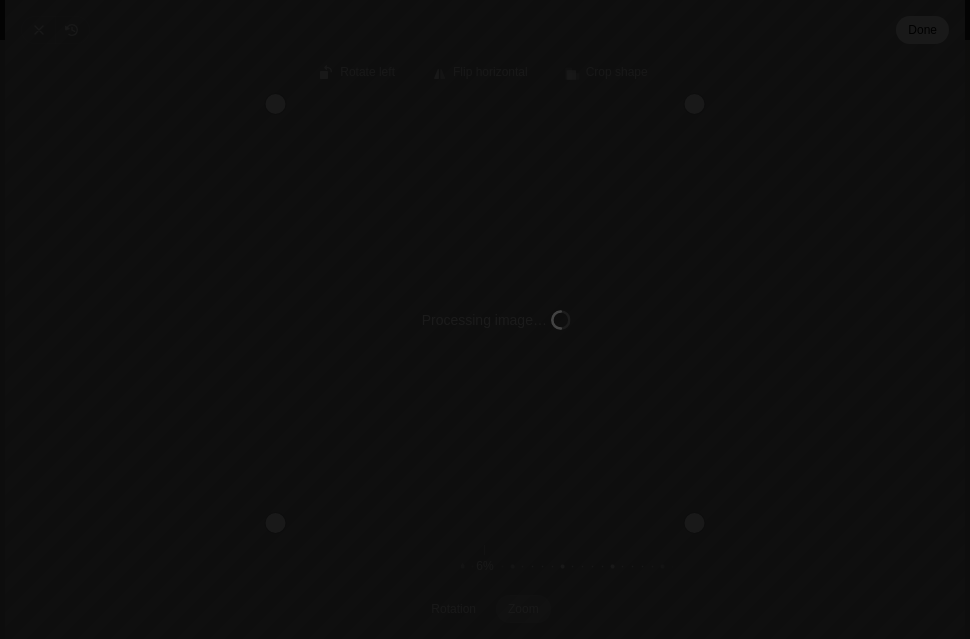 type on "C:\fakepath\NicoleFitzhugh_coffee.png" 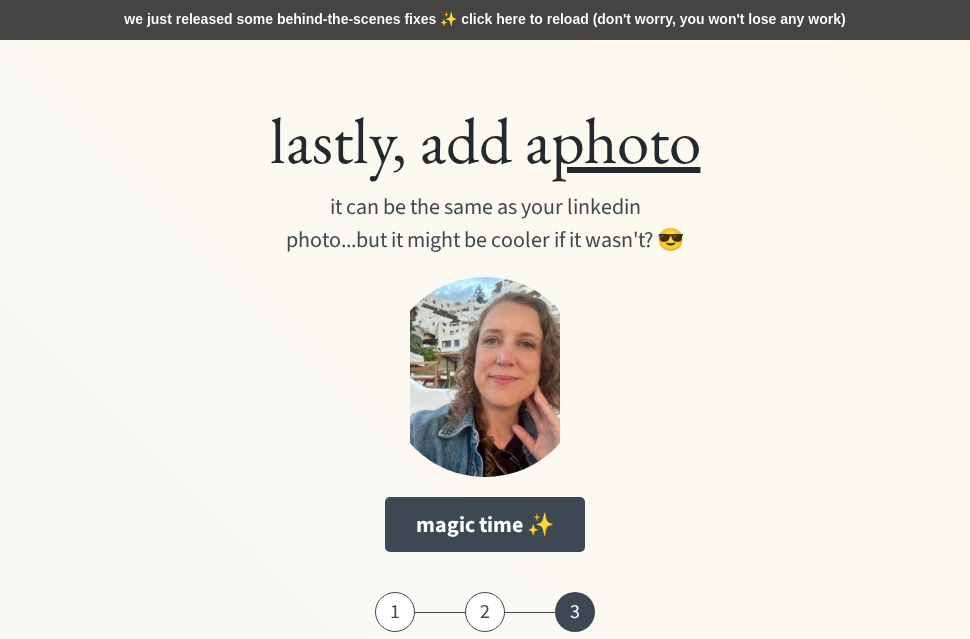 type 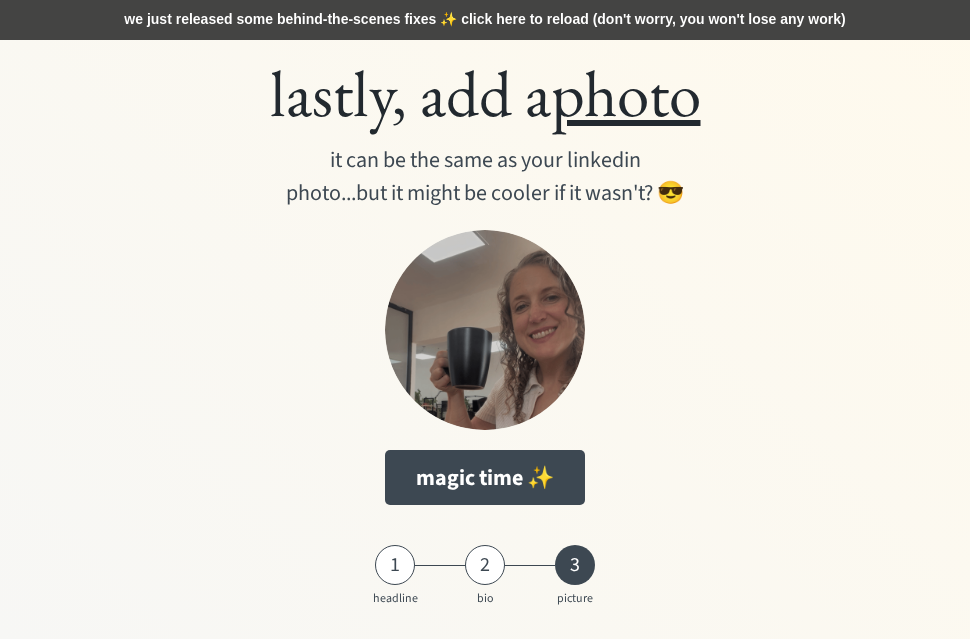 scroll, scrollTop: 80, scrollLeft: 0, axis: vertical 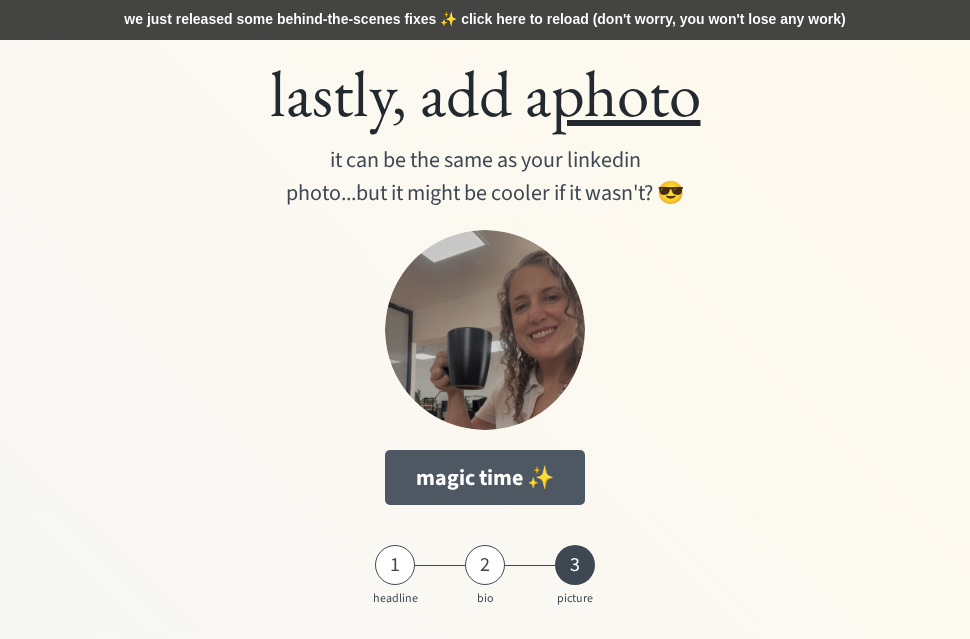 click on "magic time ✨" at bounding box center (485, 477) 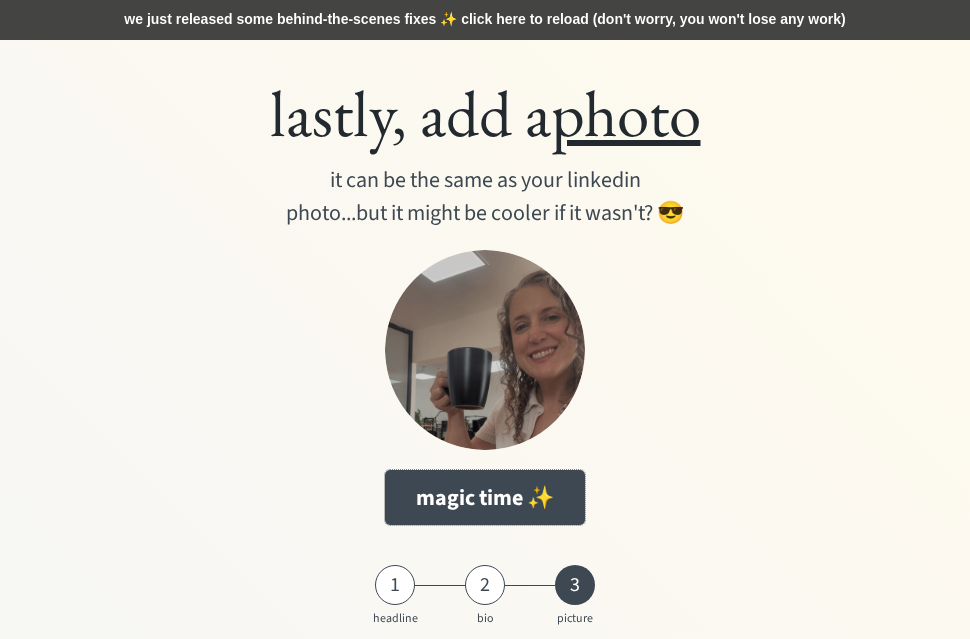 scroll, scrollTop: 80, scrollLeft: 0, axis: vertical 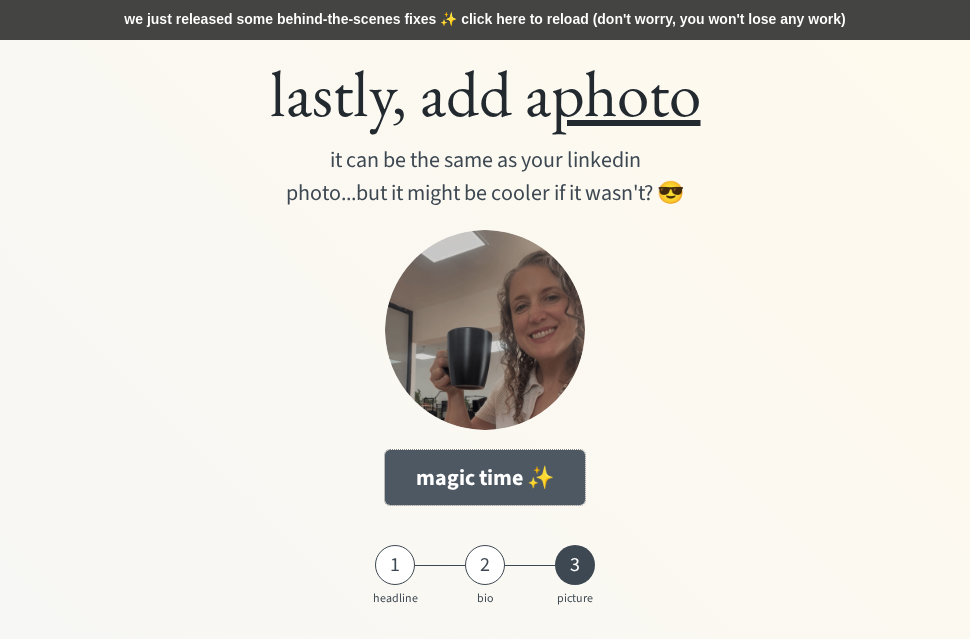 click on "magic time ✨" at bounding box center [485, 477] 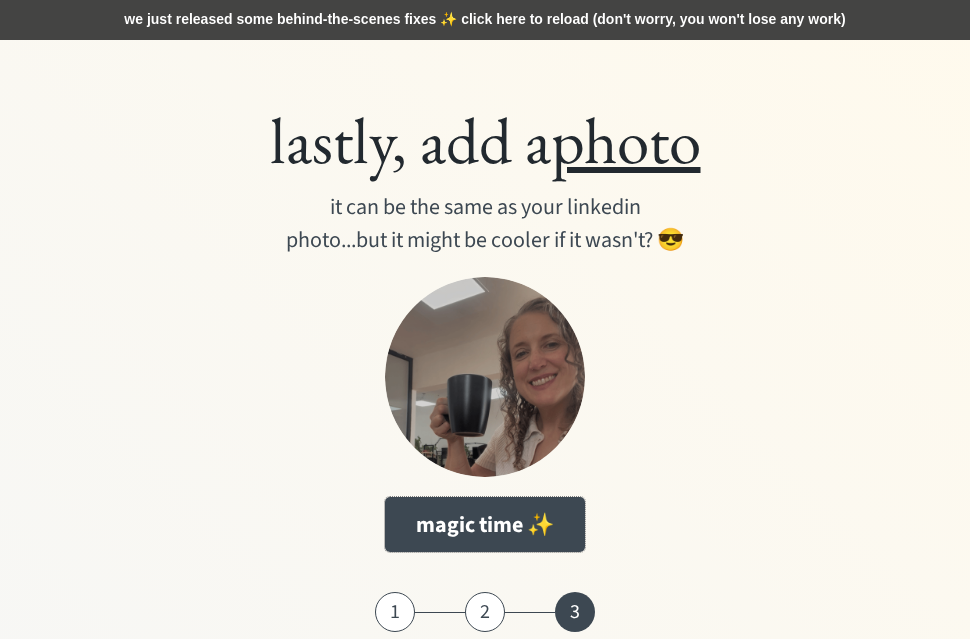 scroll, scrollTop: 80, scrollLeft: 0, axis: vertical 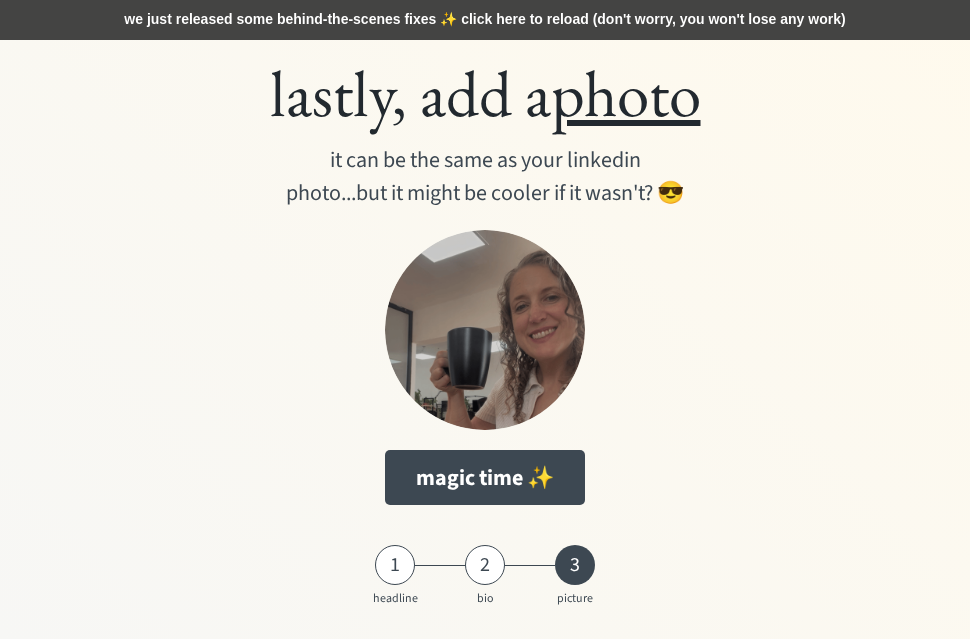 click on "3" at bounding box center (575, 565) 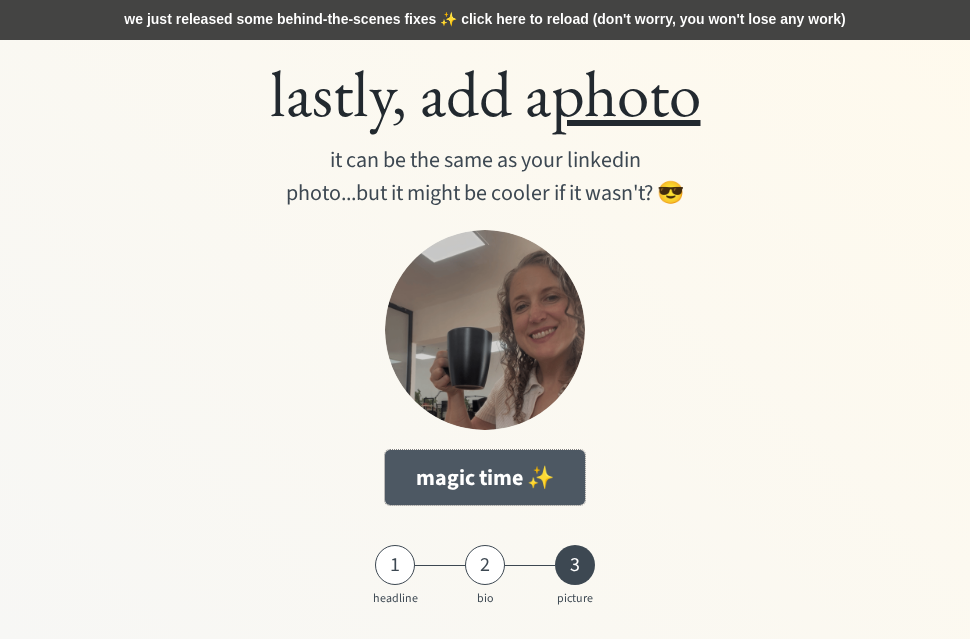 click on "magic time ✨" at bounding box center [485, 477] 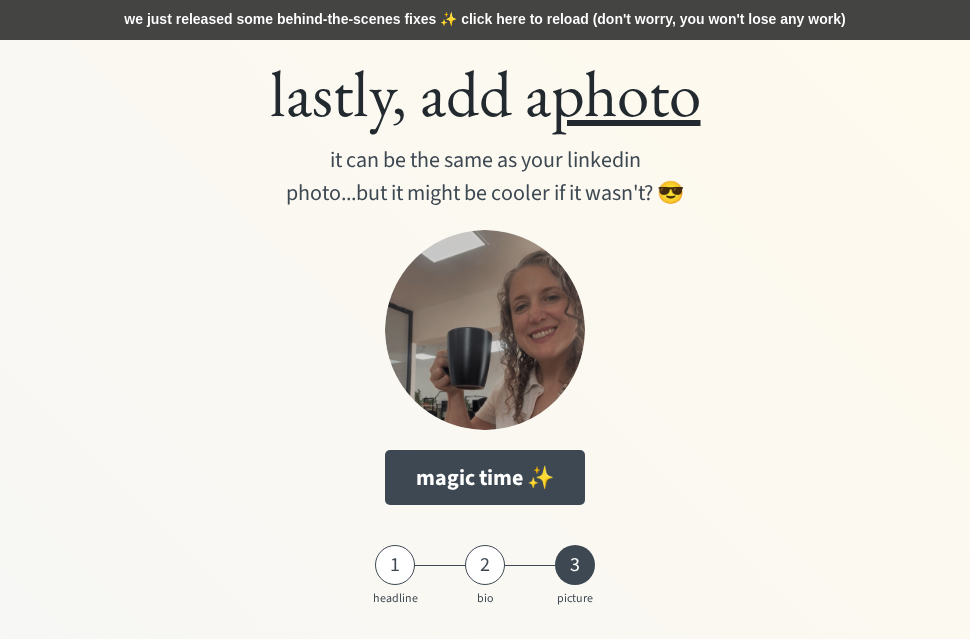 click on "3" at bounding box center [575, 565] 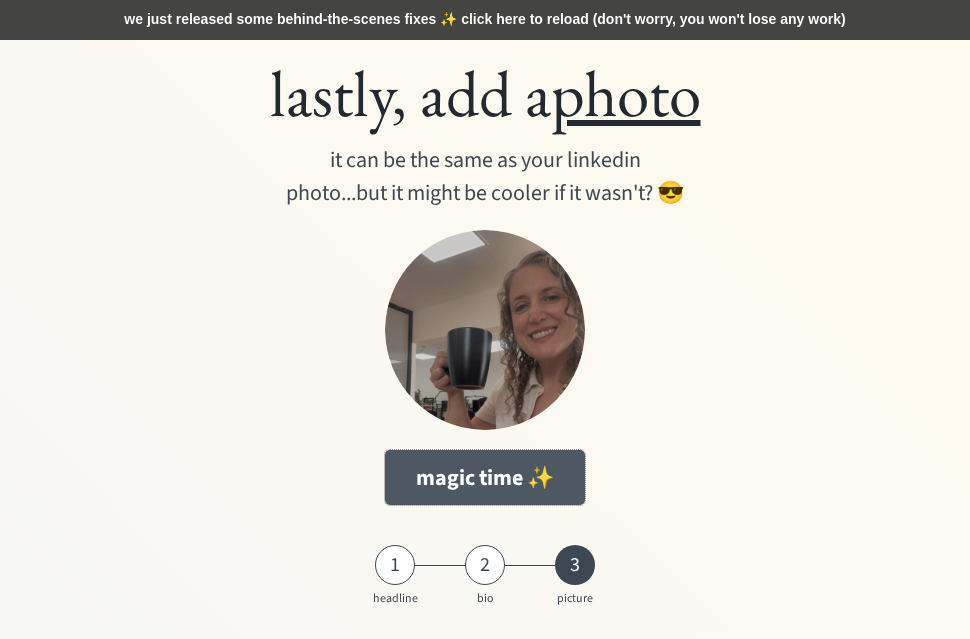 click on "magic time ✨" at bounding box center [485, 477] 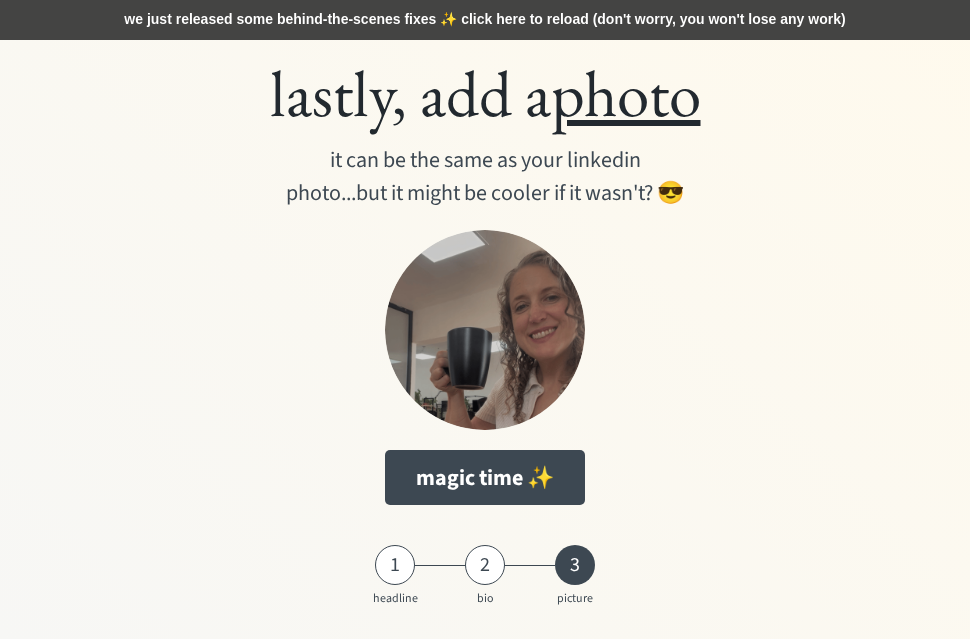 click on "we just released some behind-the-scenes fixes ✨ click here to reload (don't worry, you won't lose any work)" at bounding box center (485, 20) 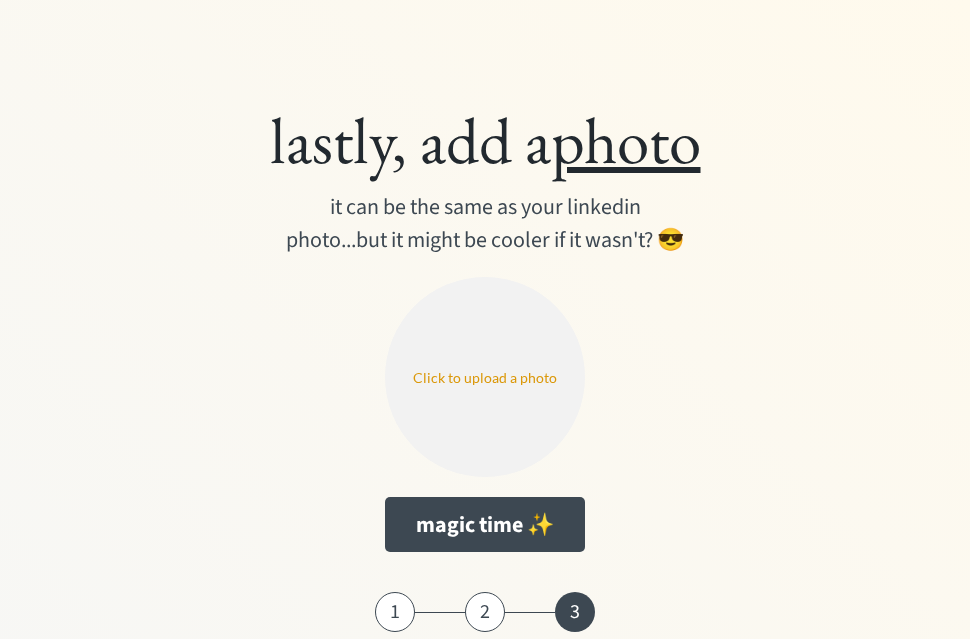 scroll, scrollTop: 80, scrollLeft: 0, axis: vertical 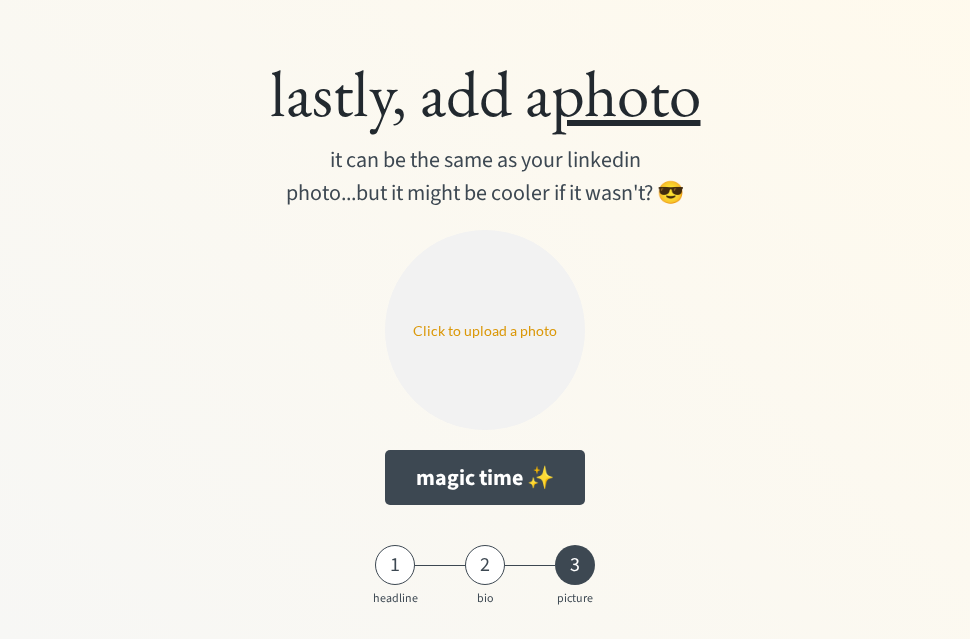 click at bounding box center (485, 330) 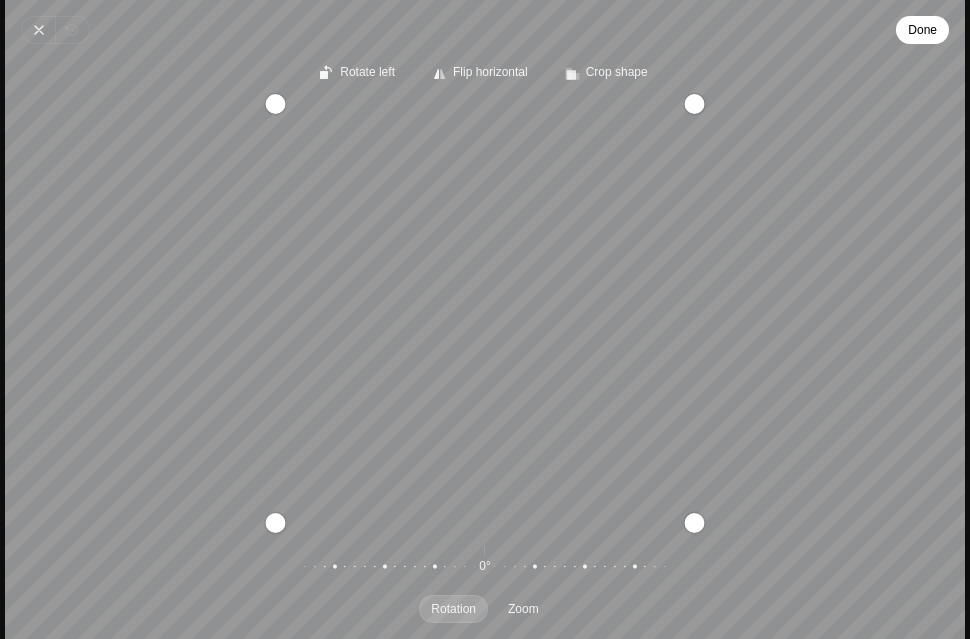 drag, startPoint x: 576, startPoint y: 306, endPoint x: 517, endPoint y: 430, distance: 137.32079 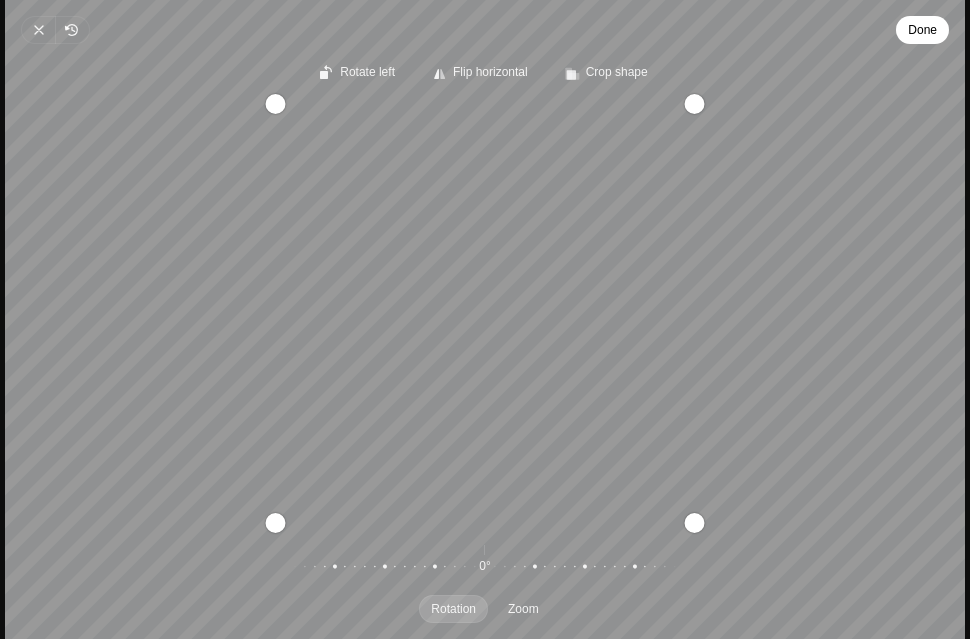drag, startPoint x: 565, startPoint y: 384, endPoint x: 558, endPoint y: 416, distance: 32.75668 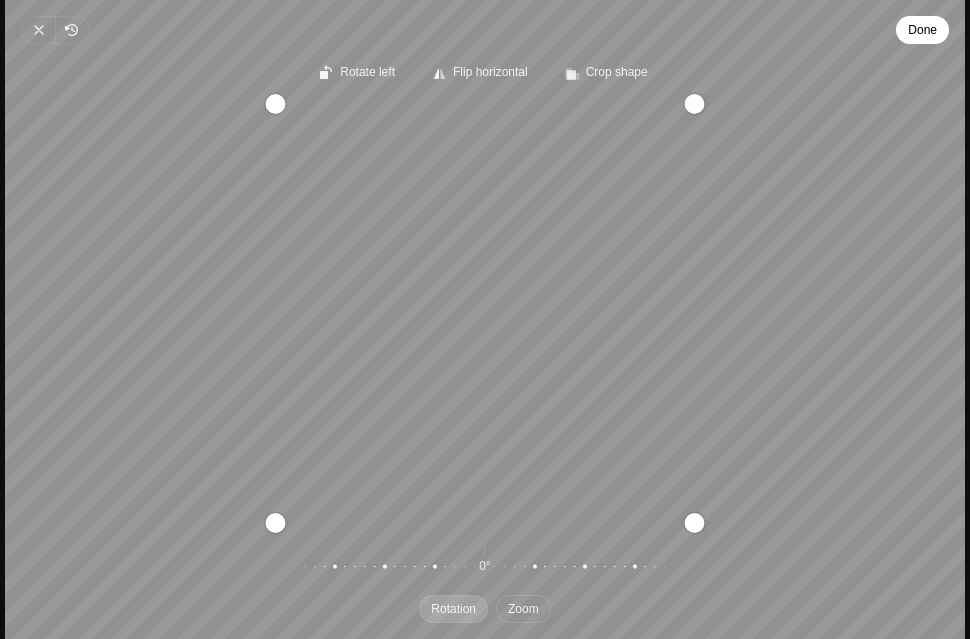 click on "Zoom" at bounding box center [523, 609] 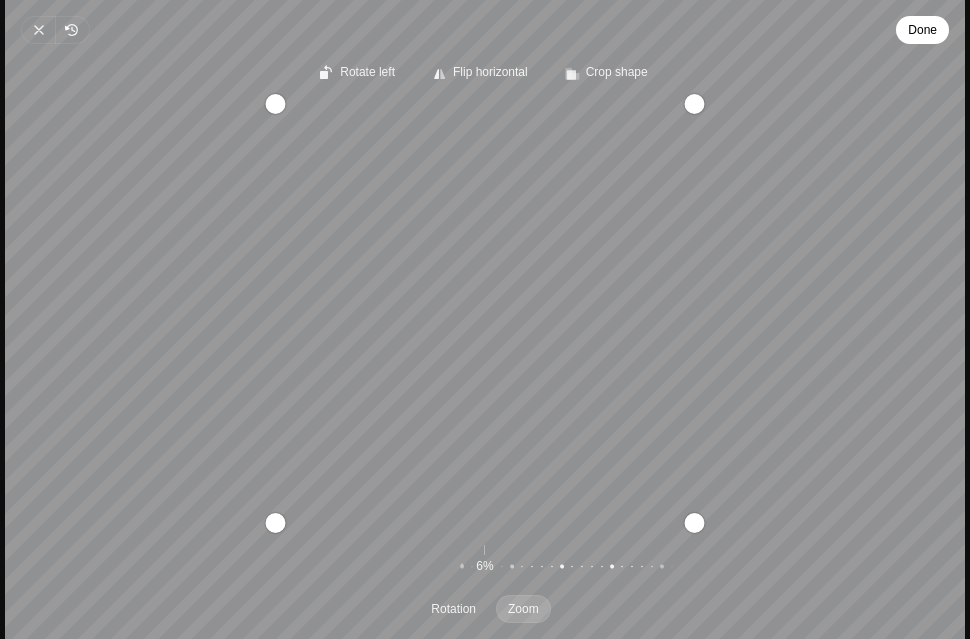 drag, startPoint x: 638, startPoint y: 358, endPoint x: 565, endPoint y: 412, distance: 90.80198 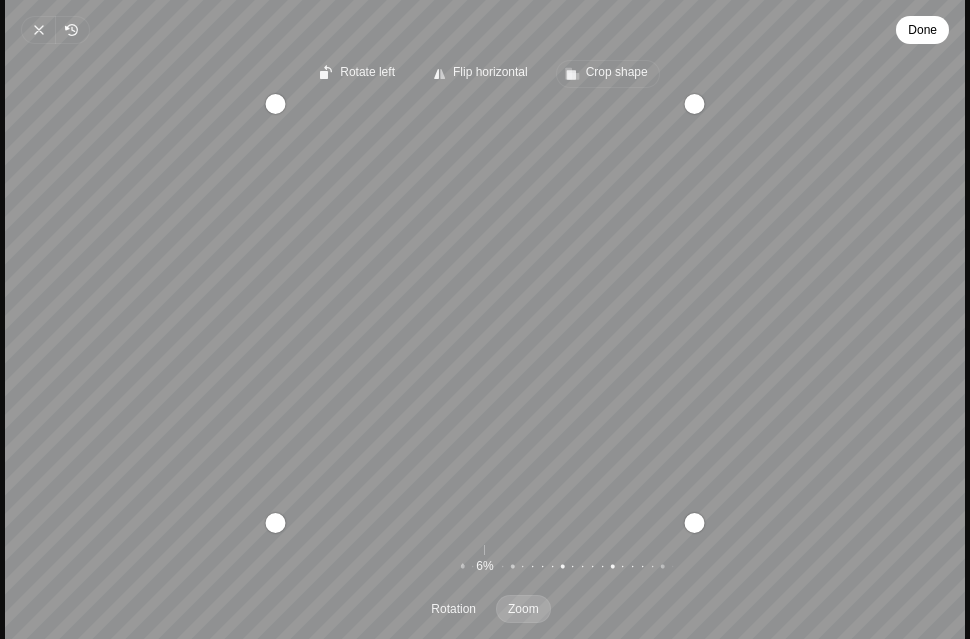 click on "Crop shape" 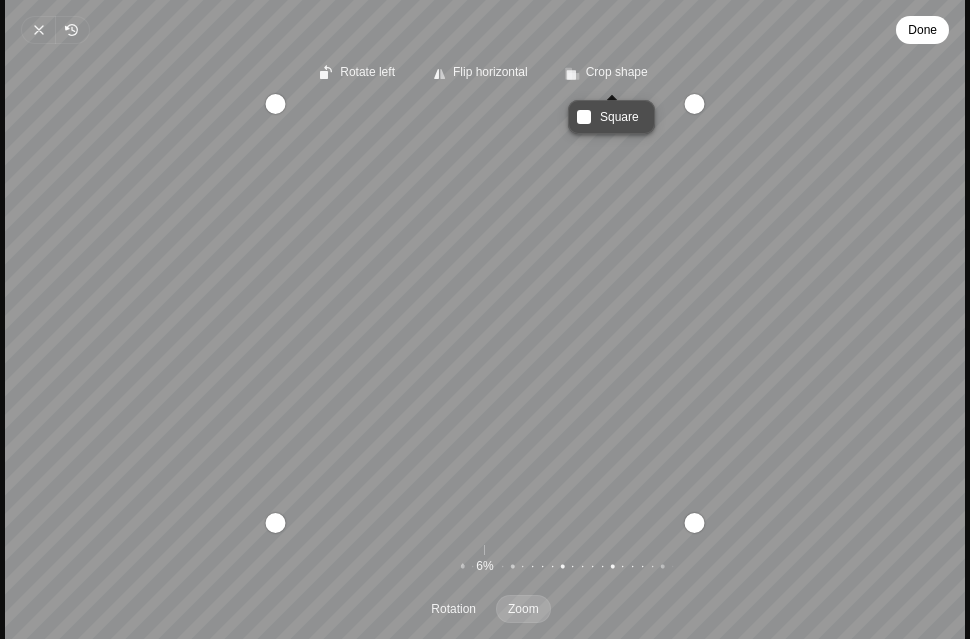 click on "Square" at bounding box center [619, 117] 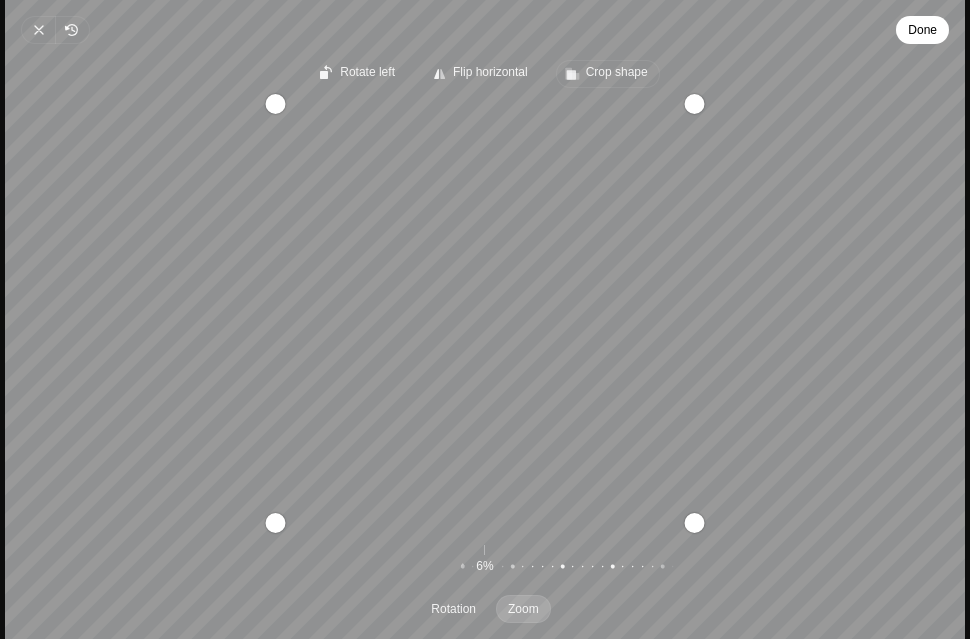 click on "Crop shape" at bounding box center (617, 72) 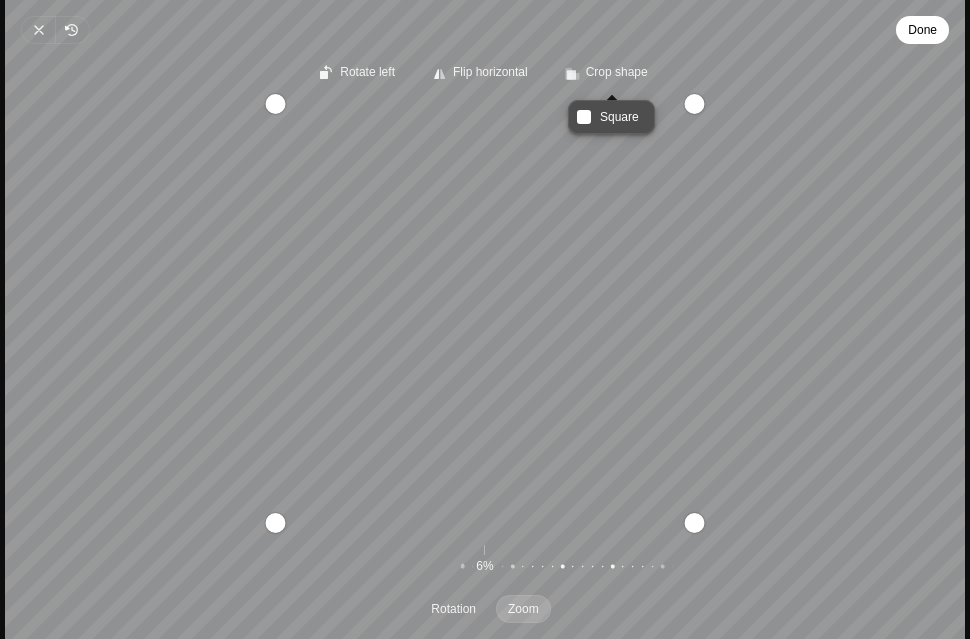 click 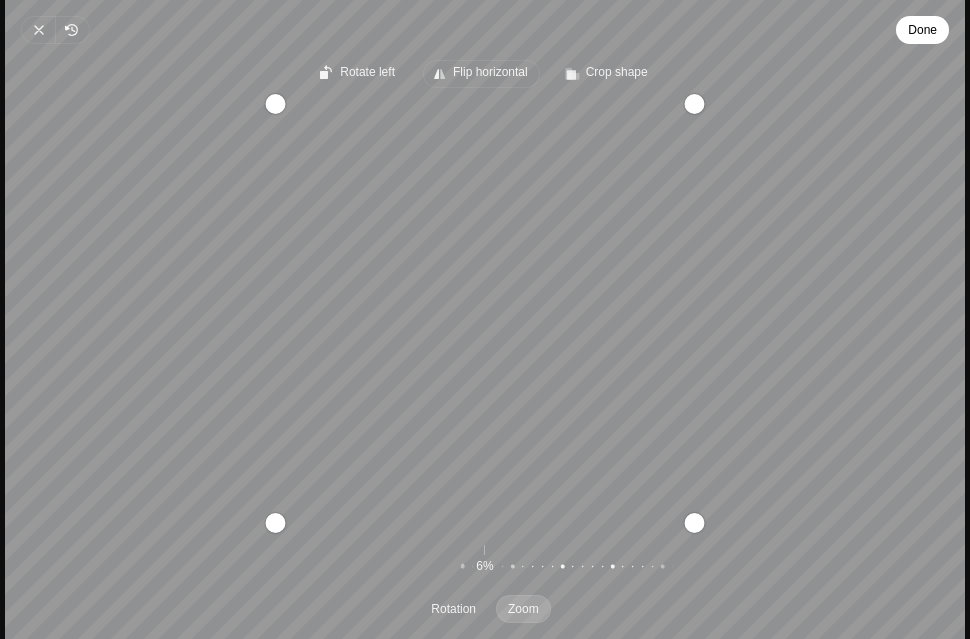 click on "Flip horizontal" at bounding box center (490, 72) 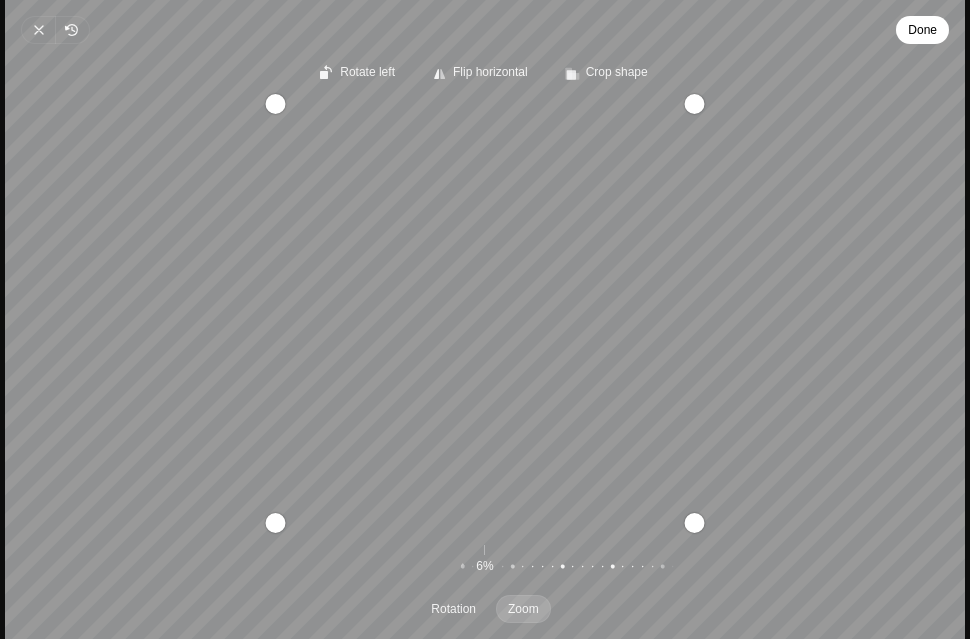 click on "Done" at bounding box center [922, 30] 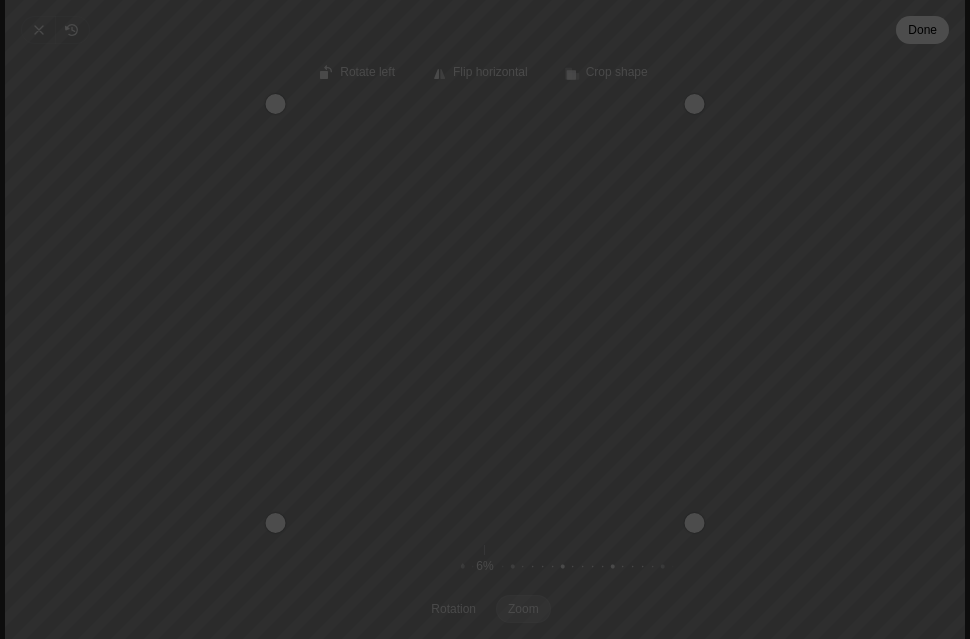 type on "C:\fakepath\NicoleFitzhugh_coffee.png" 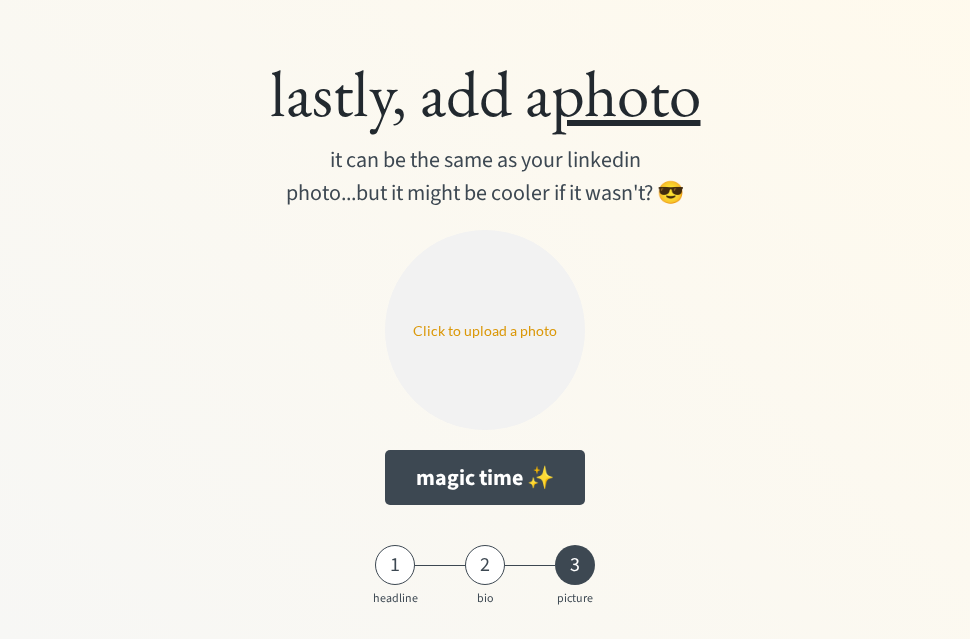 type 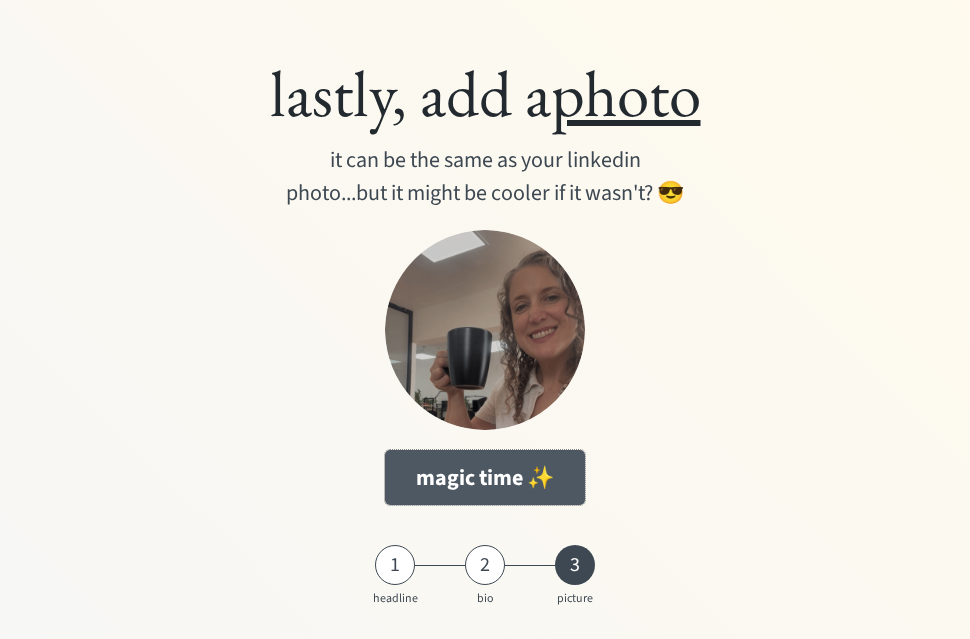 click on "magic time ✨" at bounding box center (485, 477) 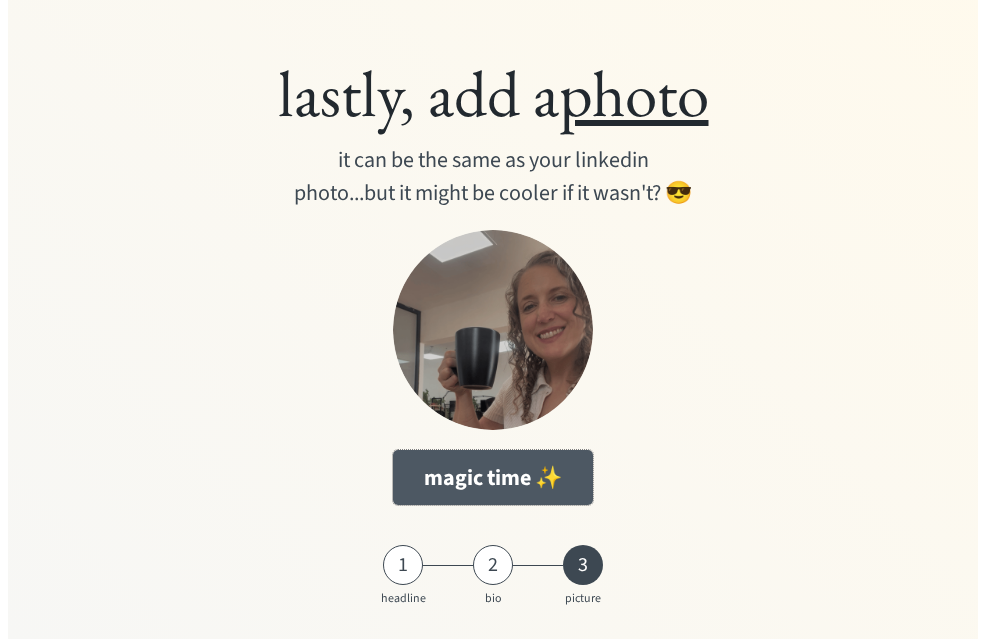 scroll, scrollTop: 47, scrollLeft: 0, axis: vertical 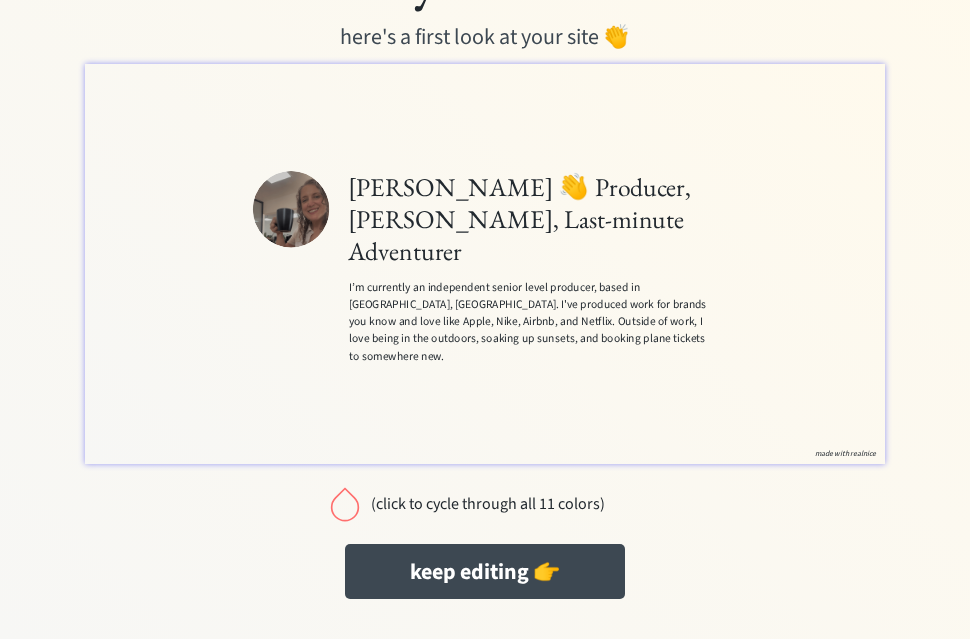click on "(click to cycle through all 11 colors)" at bounding box center [487, 504] 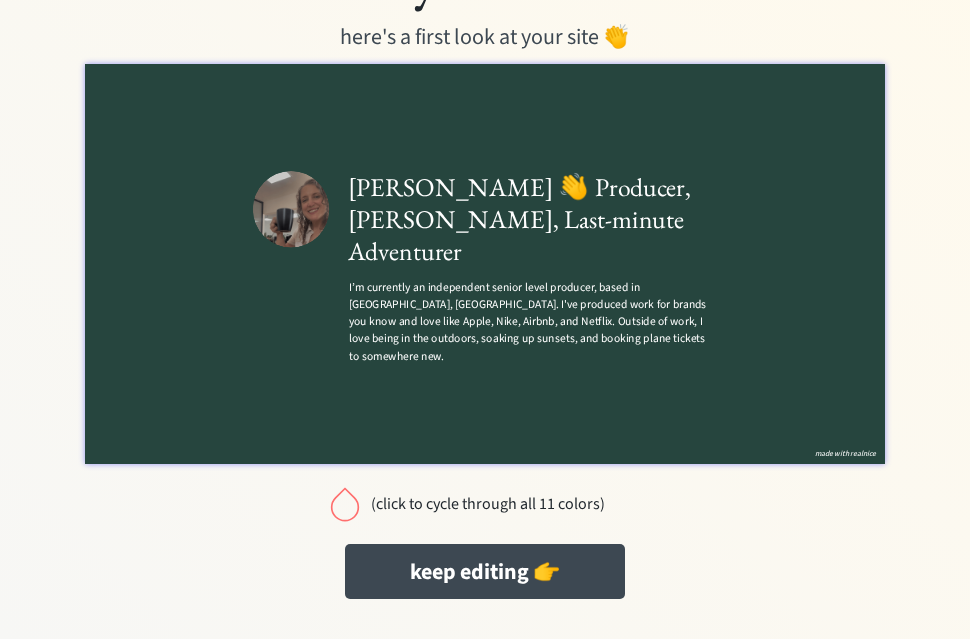 click on "(click to cycle through all 11 colors)" at bounding box center (487, 504) 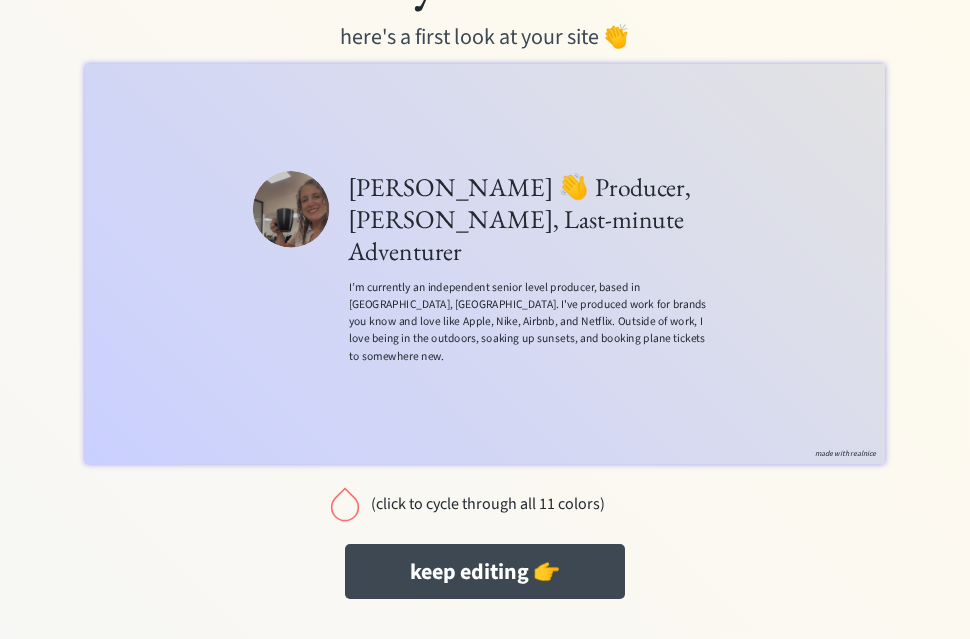 click on "(click to cycle through all 11 colors)" at bounding box center [487, 504] 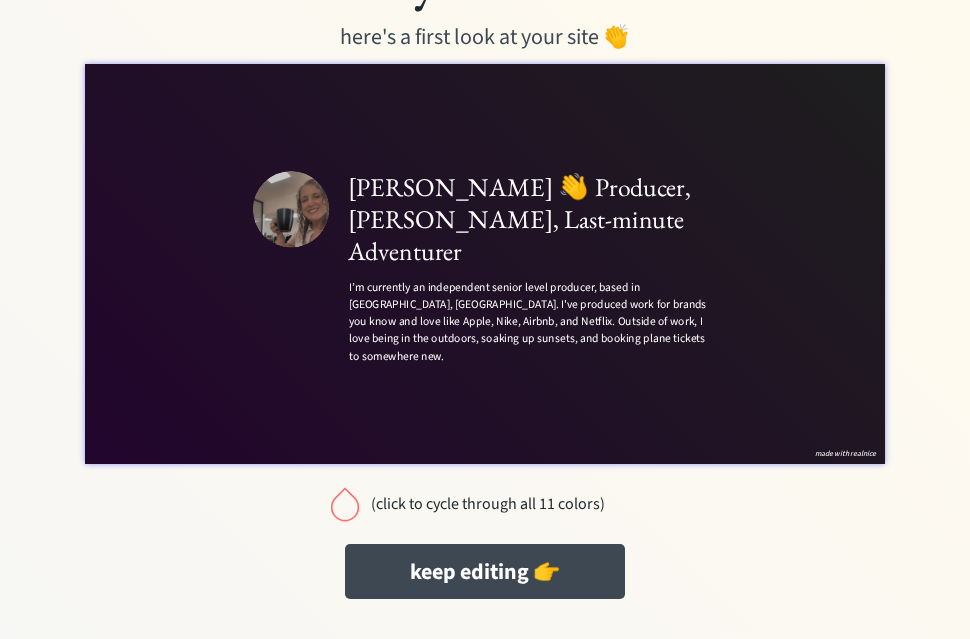 click on "(click to cycle through all 11 colors)" at bounding box center (487, 504) 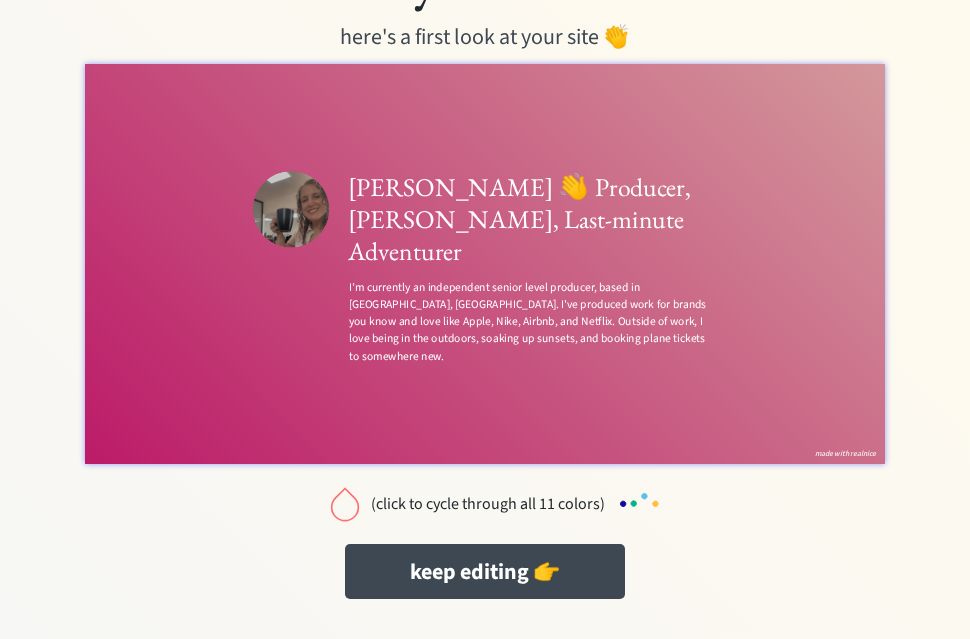 click on "(click to cycle through all 11 colors)" at bounding box center [487, 504] 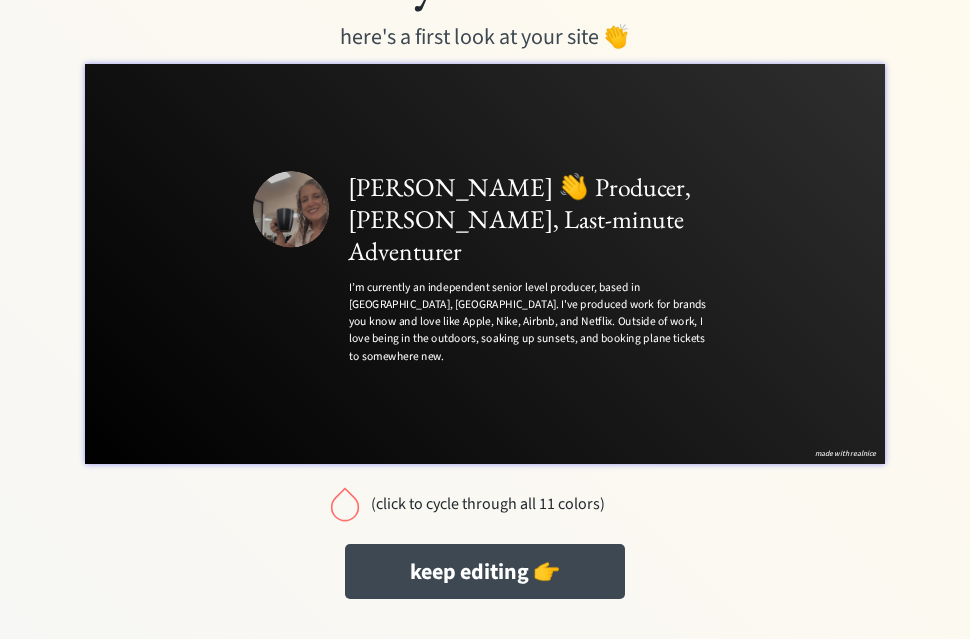 click on "(click to cycle through all 11 colors)" at bounding box center (487, 504) 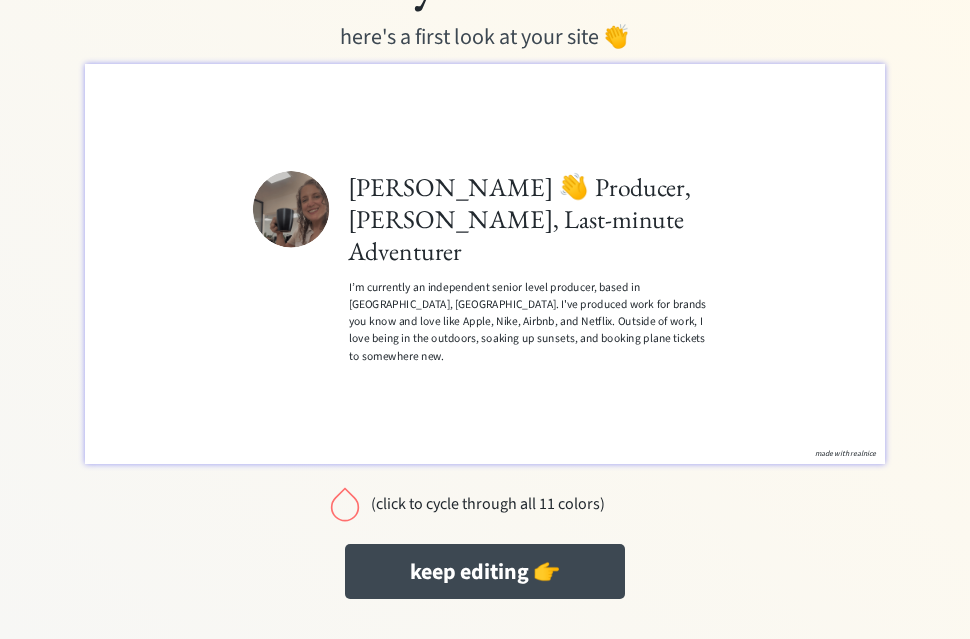 click on "(click to cycle through all 11 colors)" at bounding box center [487, 504] 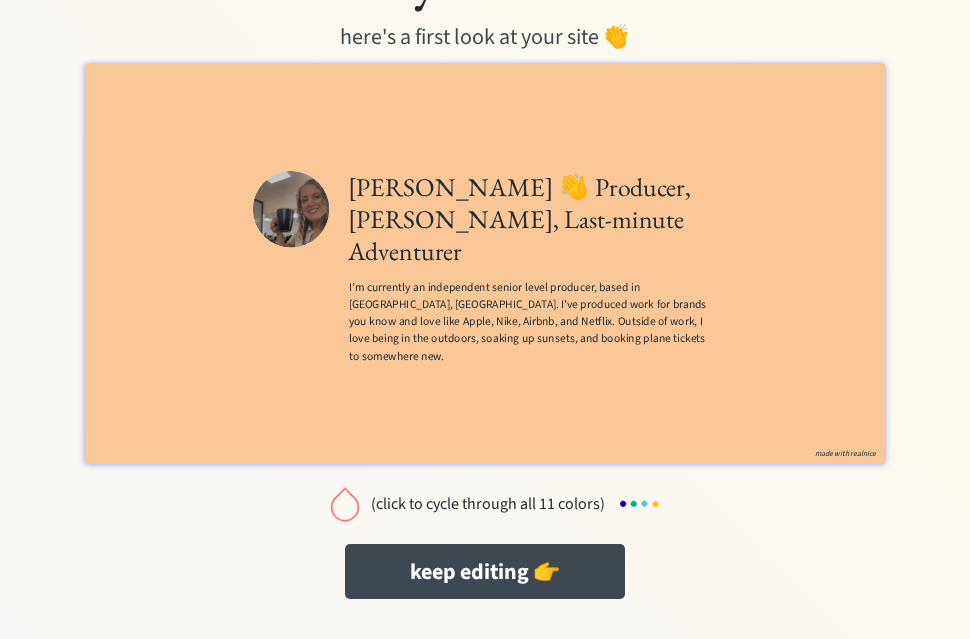 click on "(click to cycle through all 11 colors)" at bounding box center (487, 504) 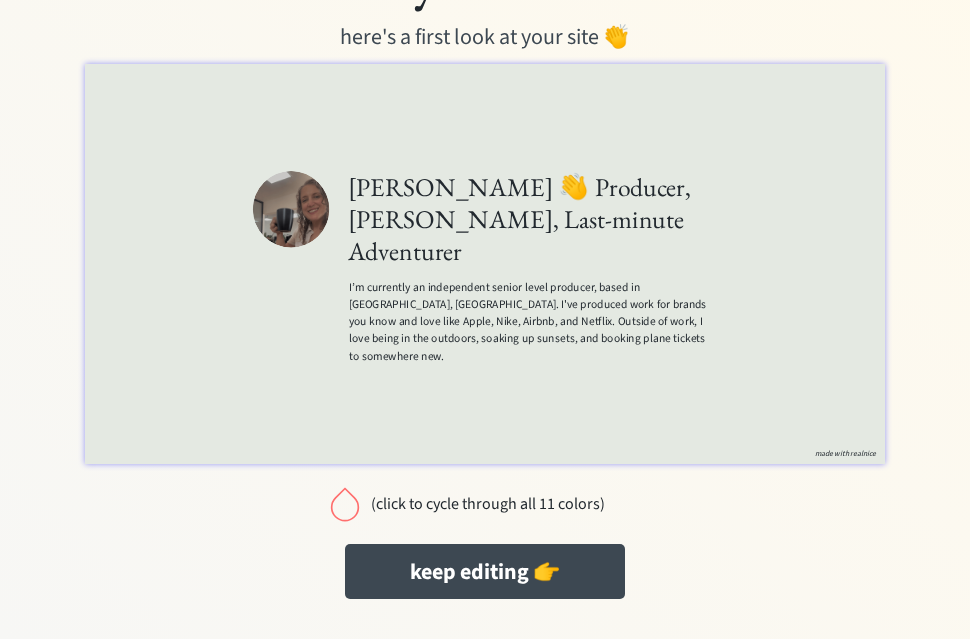 click on "(click to cycle through all 11 colors)" at bounding box center [487, 504] 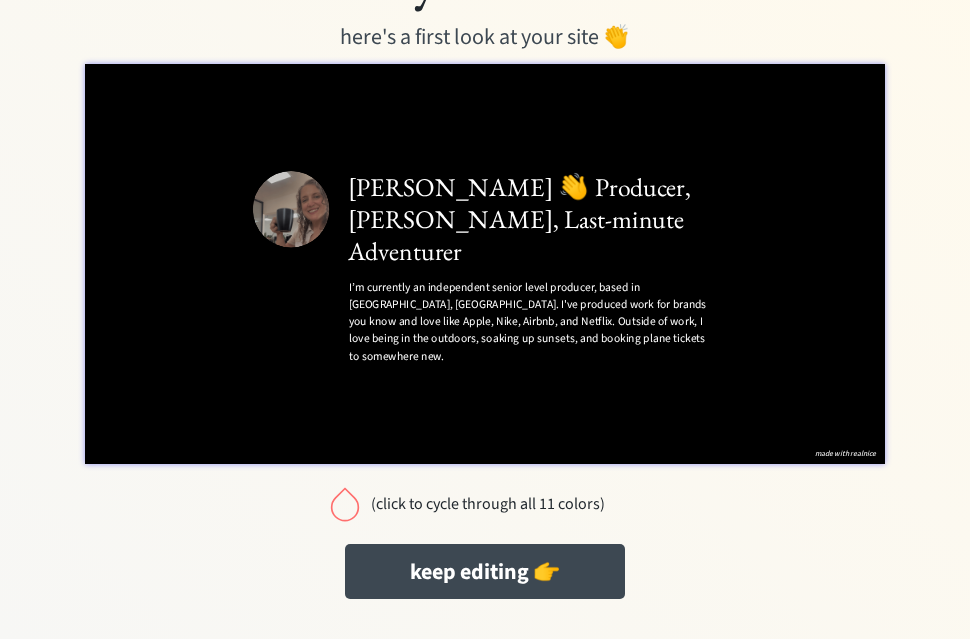 click on "(click to cycle through all 11 colors)" at bounding box center (487, 504) 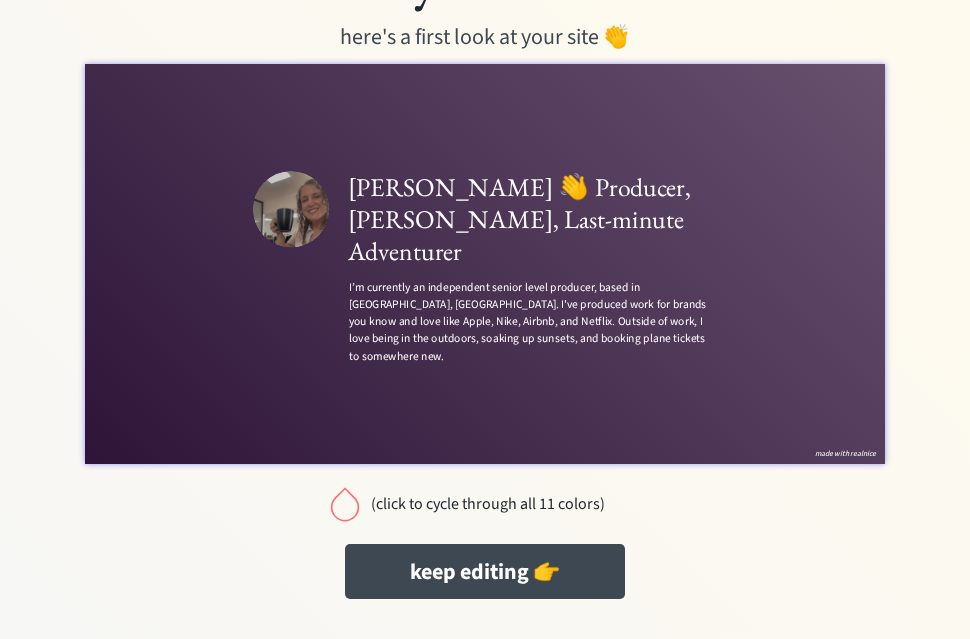 click on "(click to cycle through all 11 colors)" at bounding box center (487, 504) 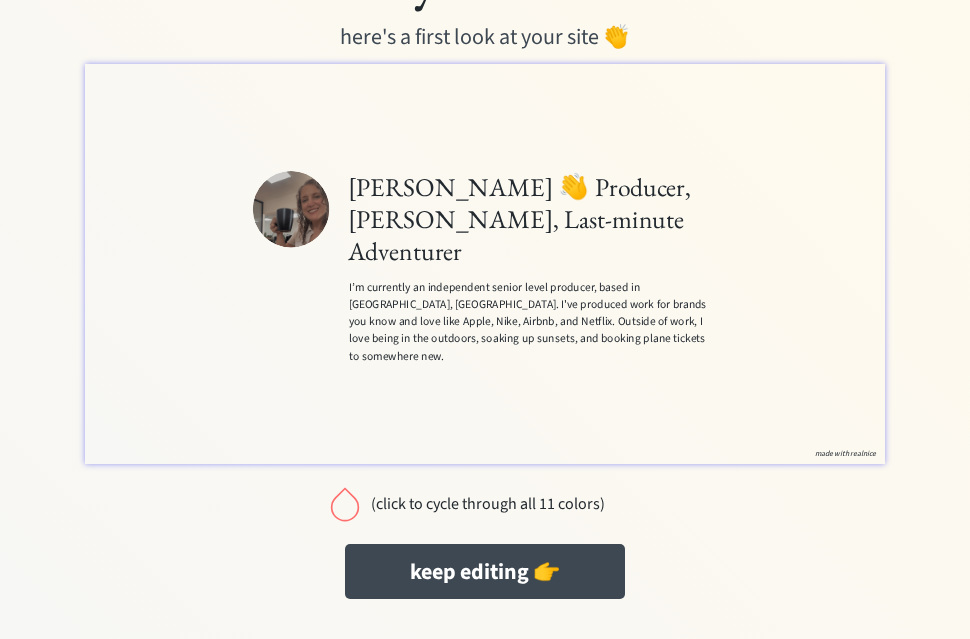 click on "(click to cycle through all 11 colors)" at bounding box center (487, 504) 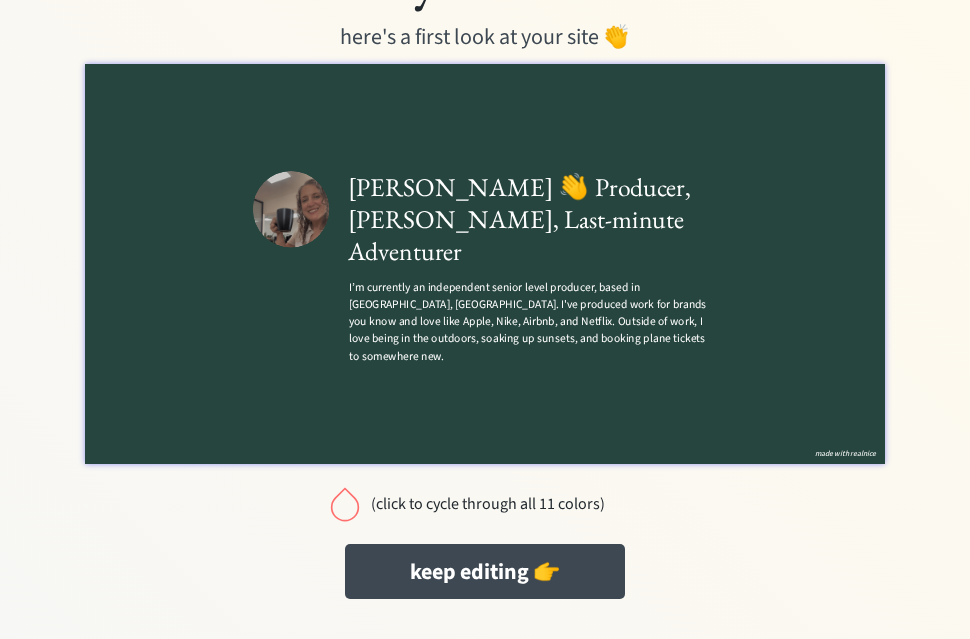 click on "(click to cycle through all 11 colors)" at bounding box center (487, 504) 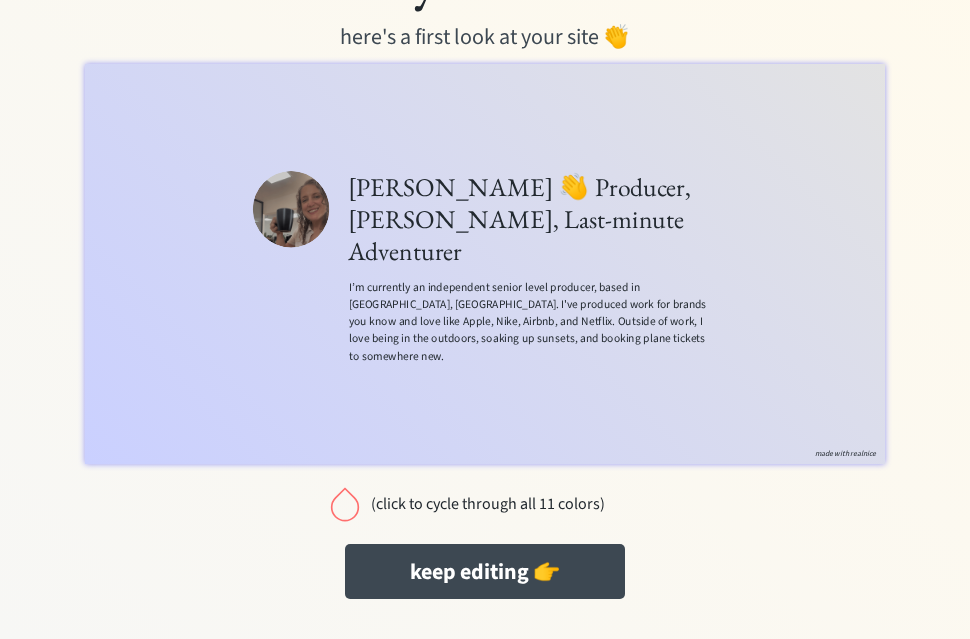 click on "(click to cycle through all 11 colors)" at bounding box center [487, 504] 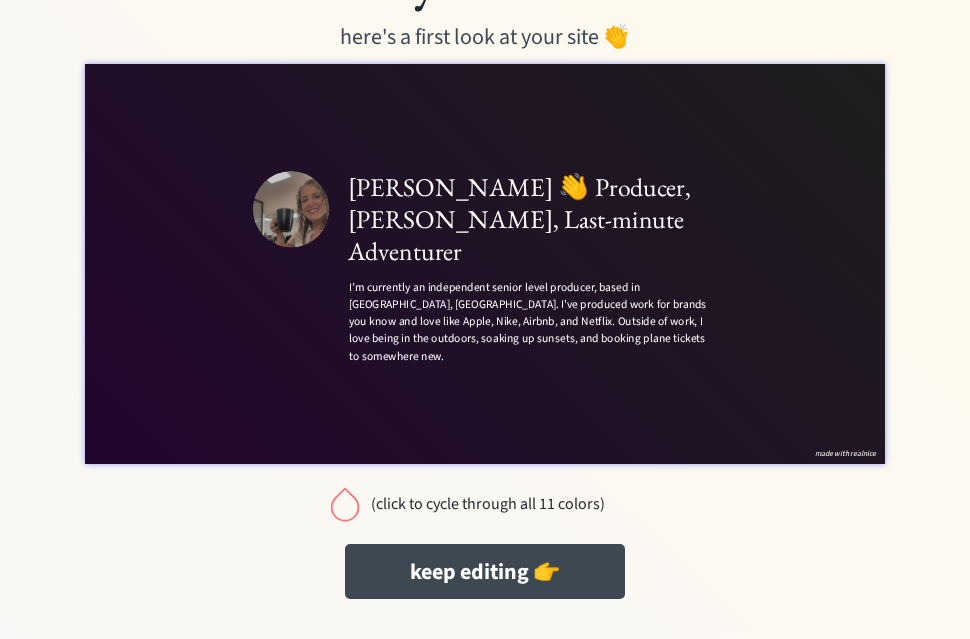 click on "(click to cycle through all 11 colors)" at bounding box center (487, 504) 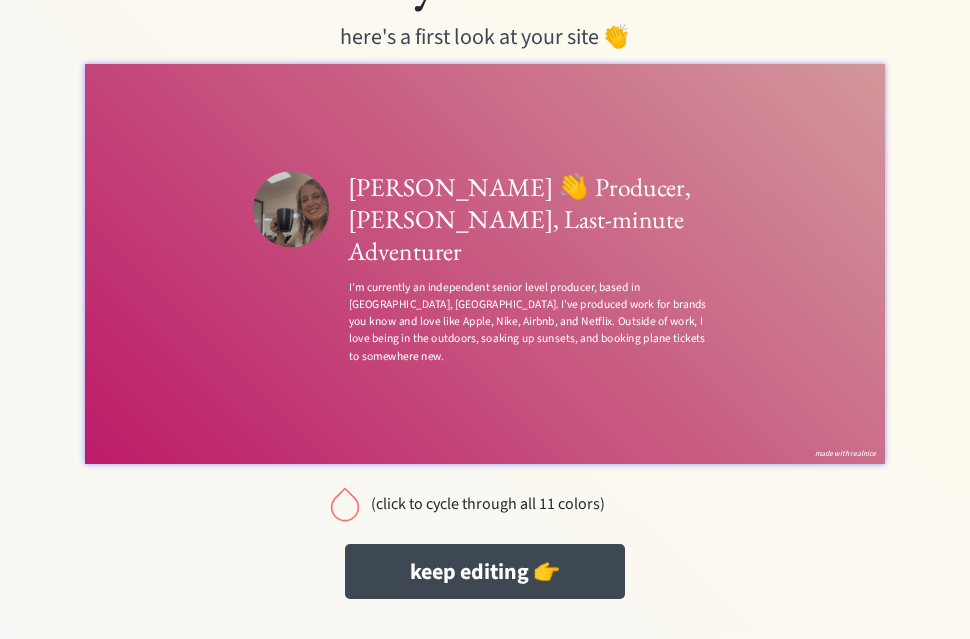 click on "(click to cycle through all 11 colors)" at bounding box center [487, 504] 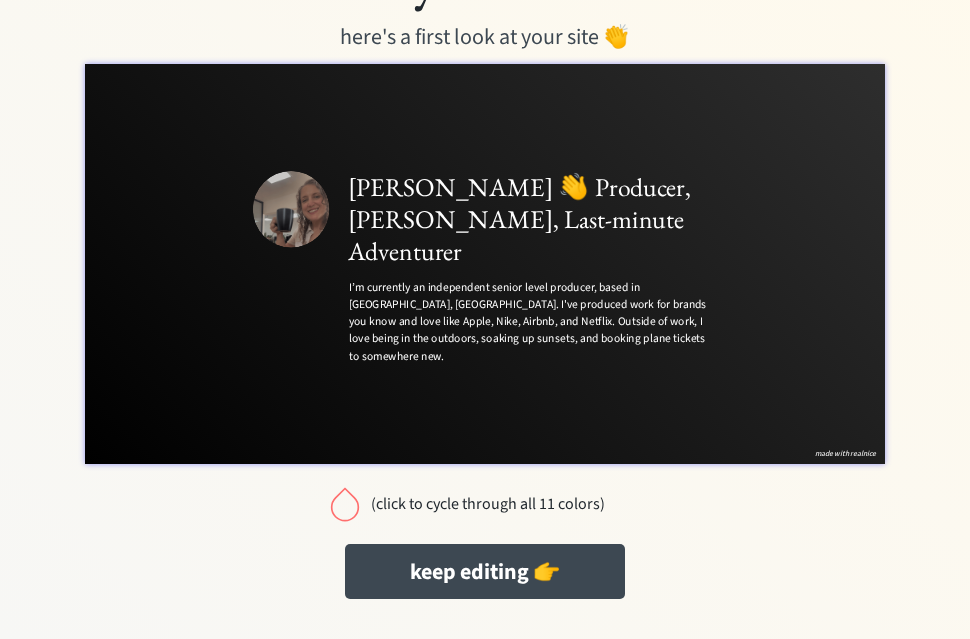 click on "(click to cycle through all 11 colors)" at bounding box center [487, 504] 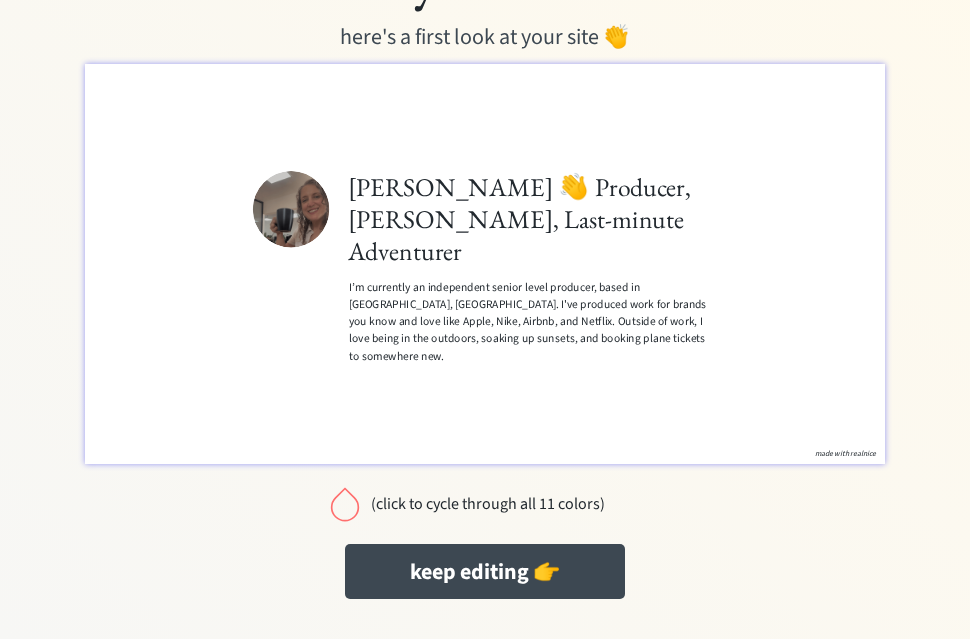 click on "(click to cycle through all 11 colors)" at bounding box center [487, 504] 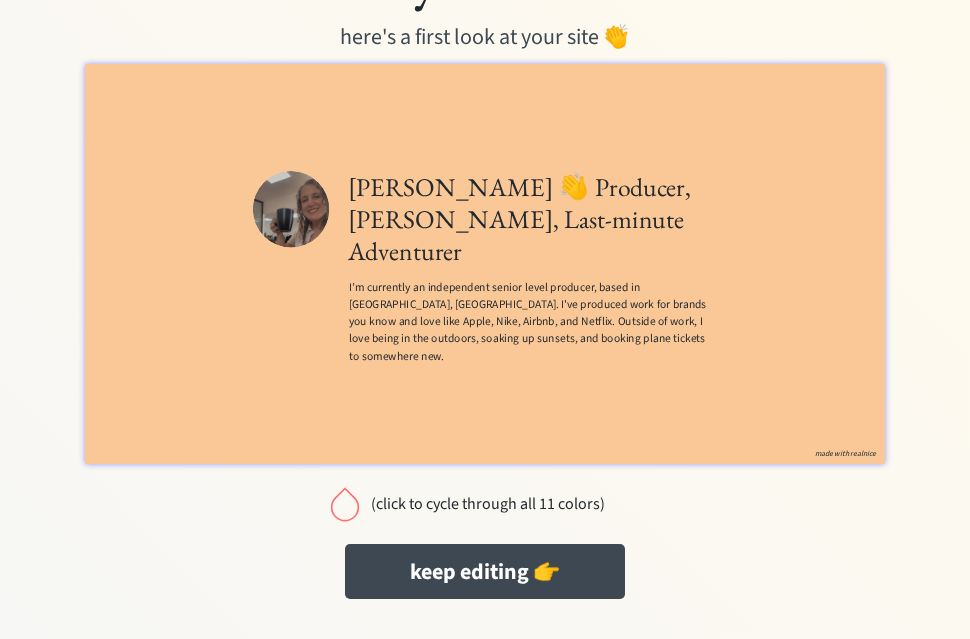 click on "(click to cycle through all 11 colors)" at bounding box center (487, 504) 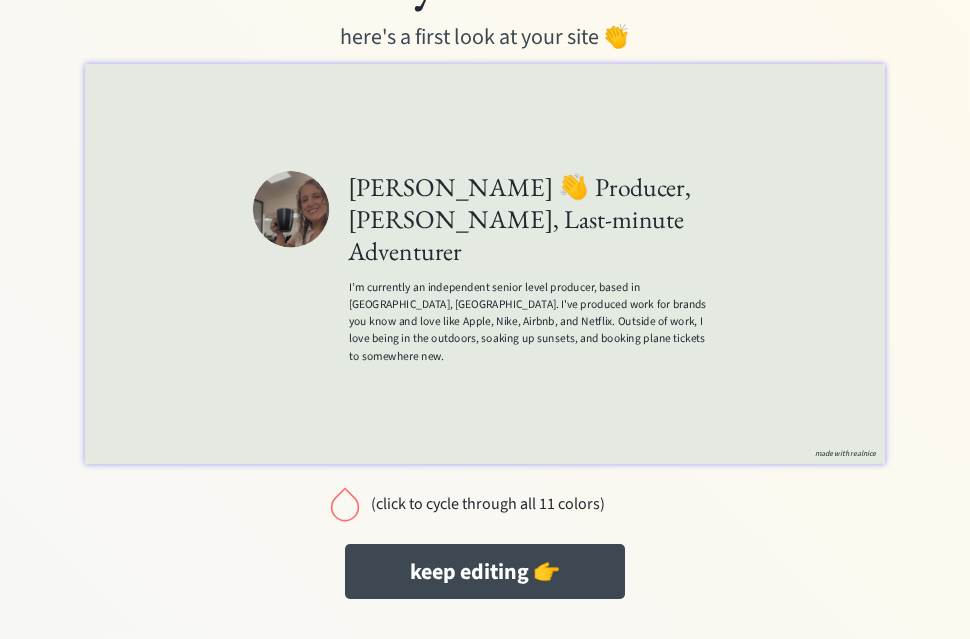 click on "(click to cycle through all 11 colors)" at bounding box center [487, 504] 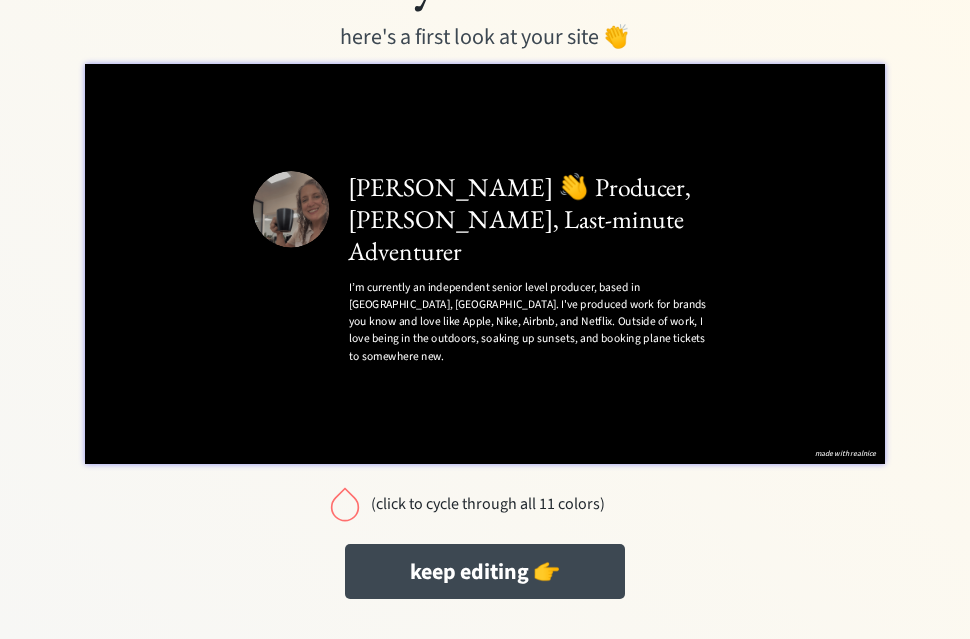 click on "(click to cycle through all 11 colors)" at bounding box center (487, 504) 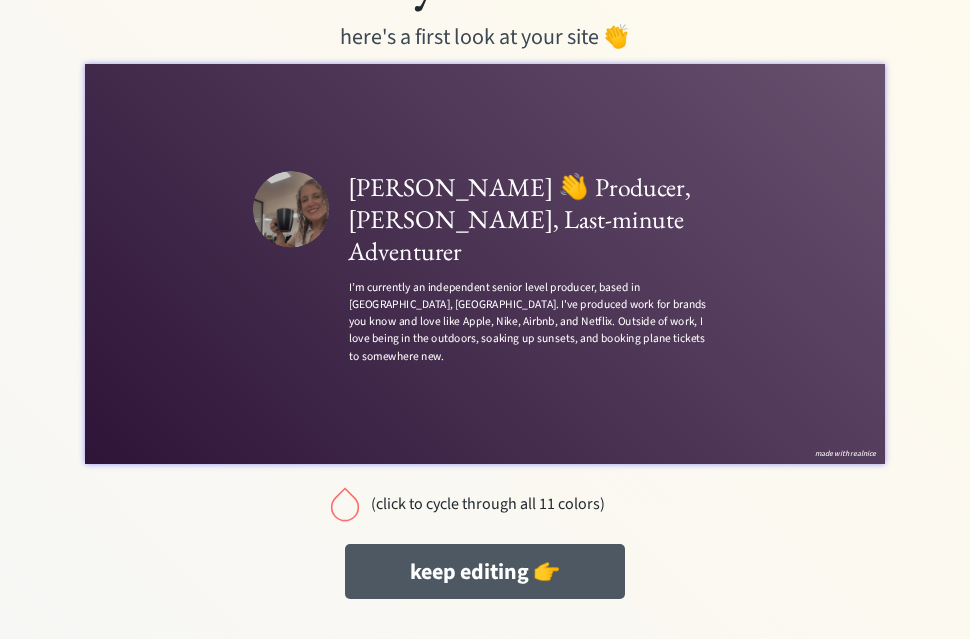 click on "keep editing 👉" at bounding box center [485, 571] 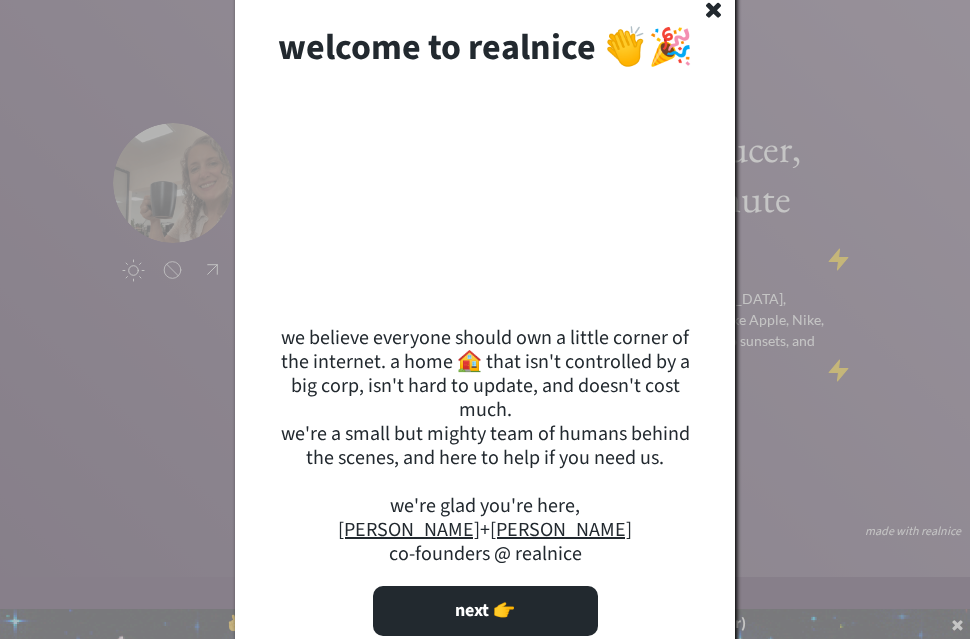scroll, scrollTop: 79, scrollLeft: 0, axis: vertical 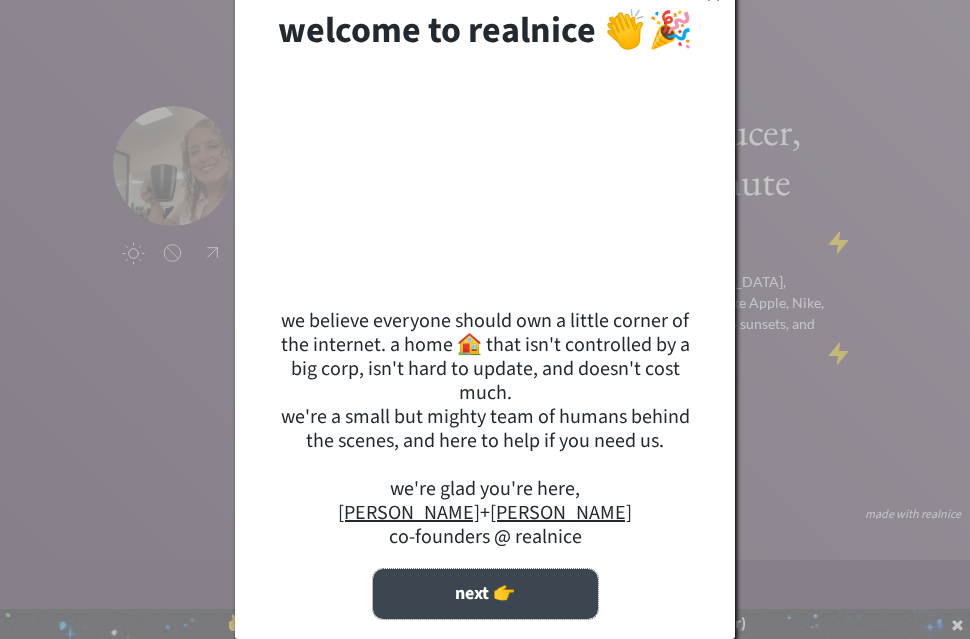click on "next 👉" at bounding box center (485, 594) 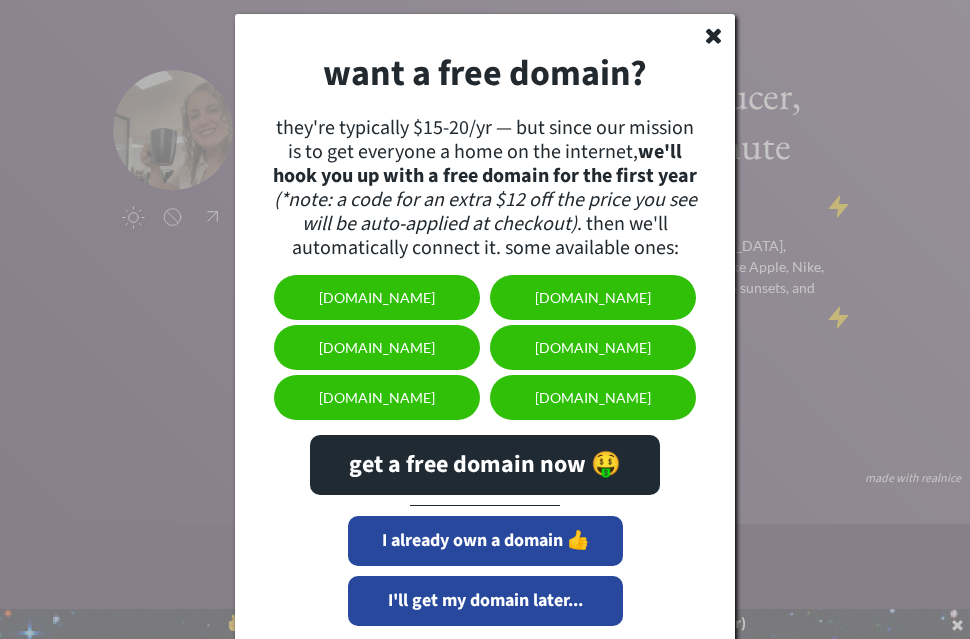 scroll, scrollTop: 122, scrollLeft: 0, axis: vertical 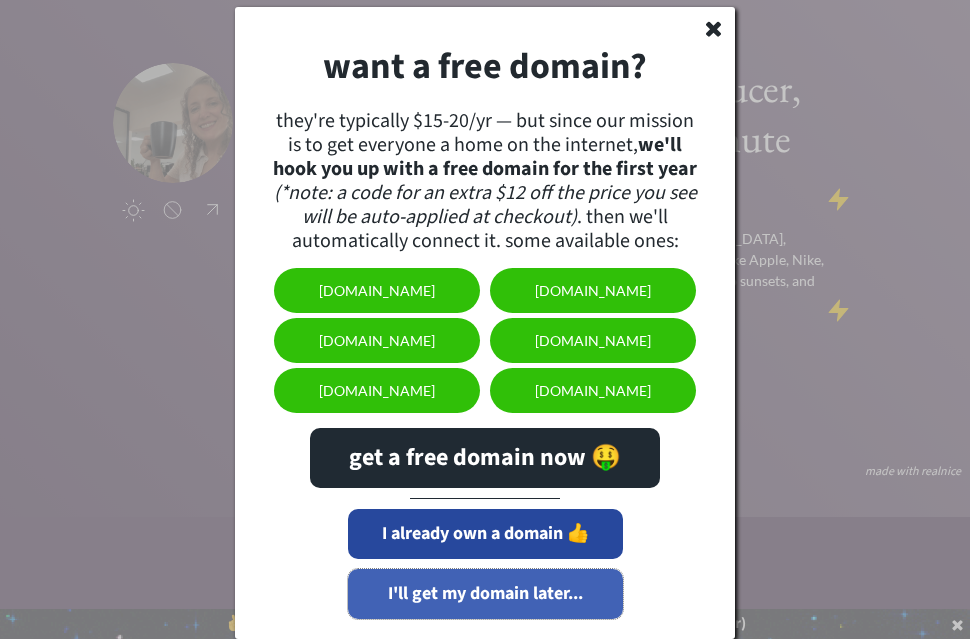 click on "I'll get my domain later..." at bounding box center (485, 594) 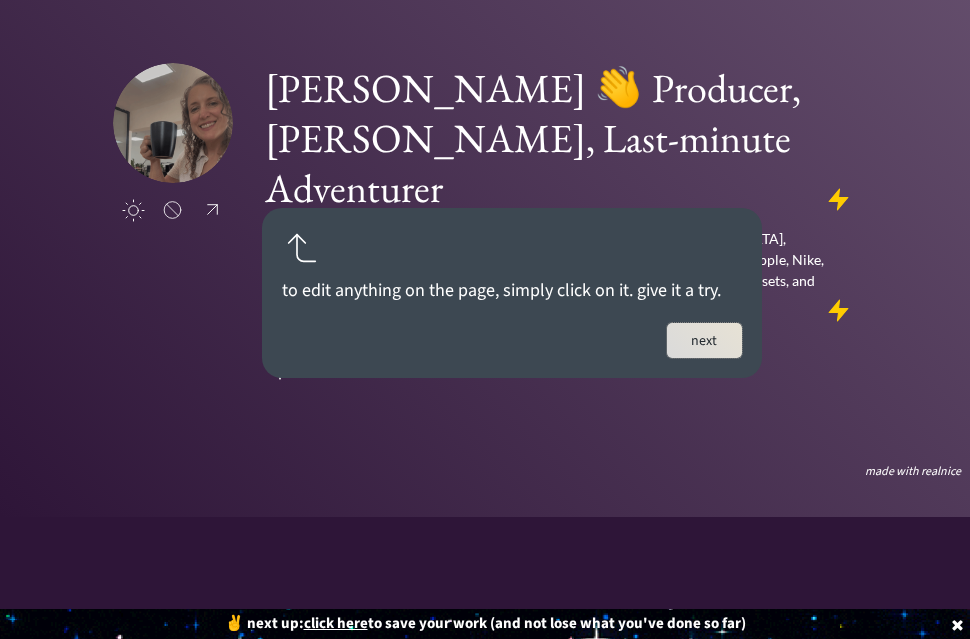click on "next" at bounding box center (704, 340) 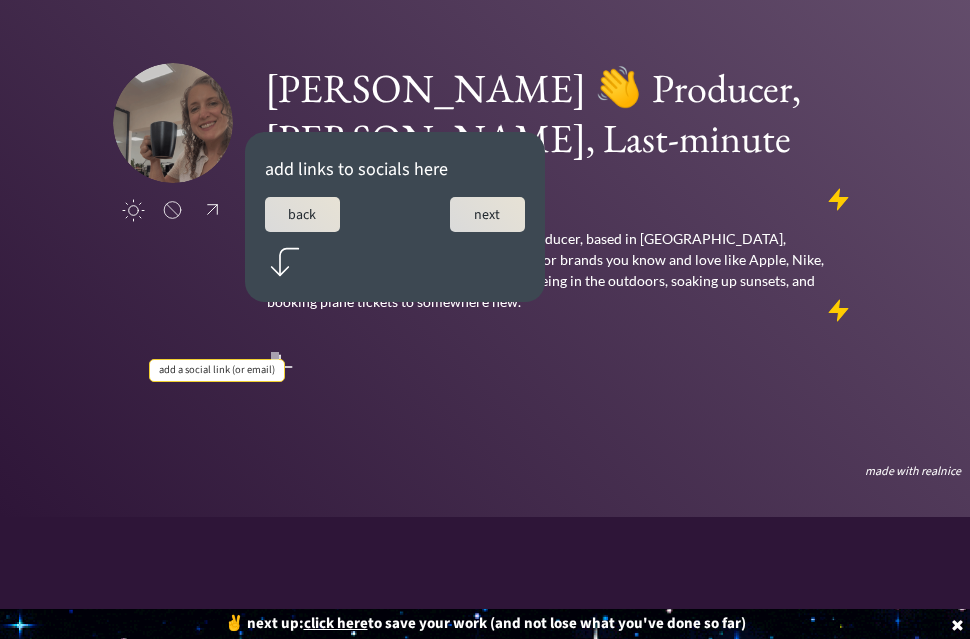 click at bounding box center [280, 367] 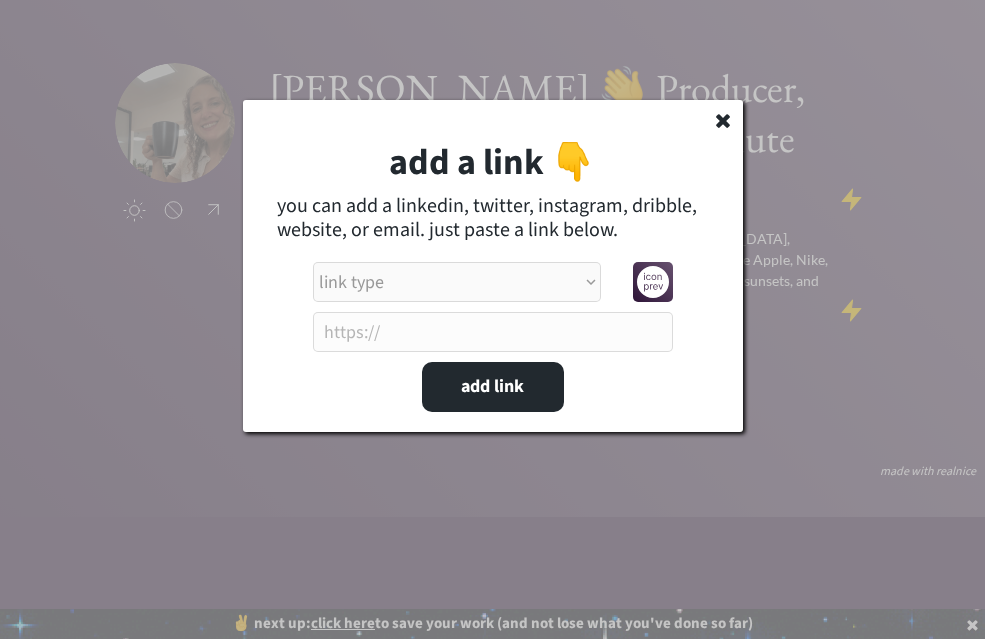 click on "link type apple music apple podcasts beehiiv behance bluesky calendar discord dribbble email etsy facebook farcaster github imdb instagram linkedIn mastodon medium patreon phone pinterest product hunt psychology today signal soundcloud spotify substack telegram threads tiktok tumblr twitch twitter (old school logo) unsplash venmo vimeo website website alt 1 website alt 2 whatsapp wikipedia x (twitter) youtube" at bounding box center [457, 282] 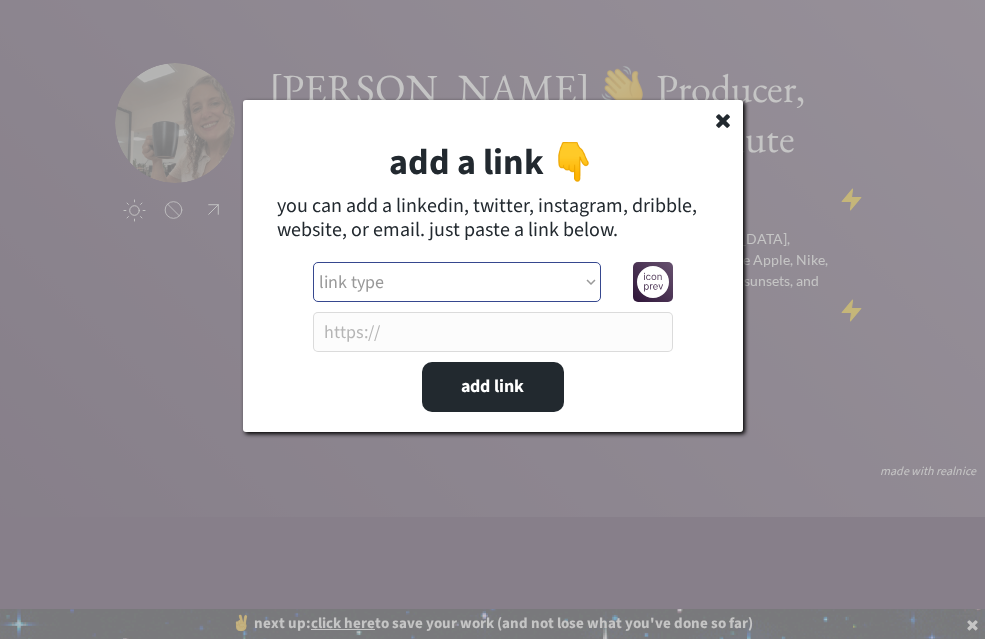 select on ""linkedin"" 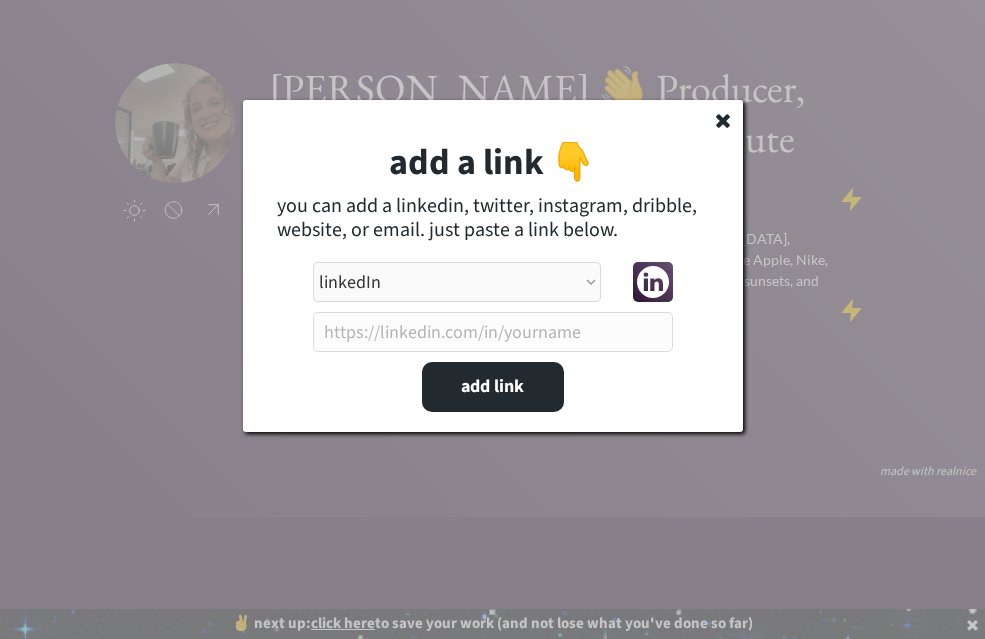 click at bounding box center [493, 332] 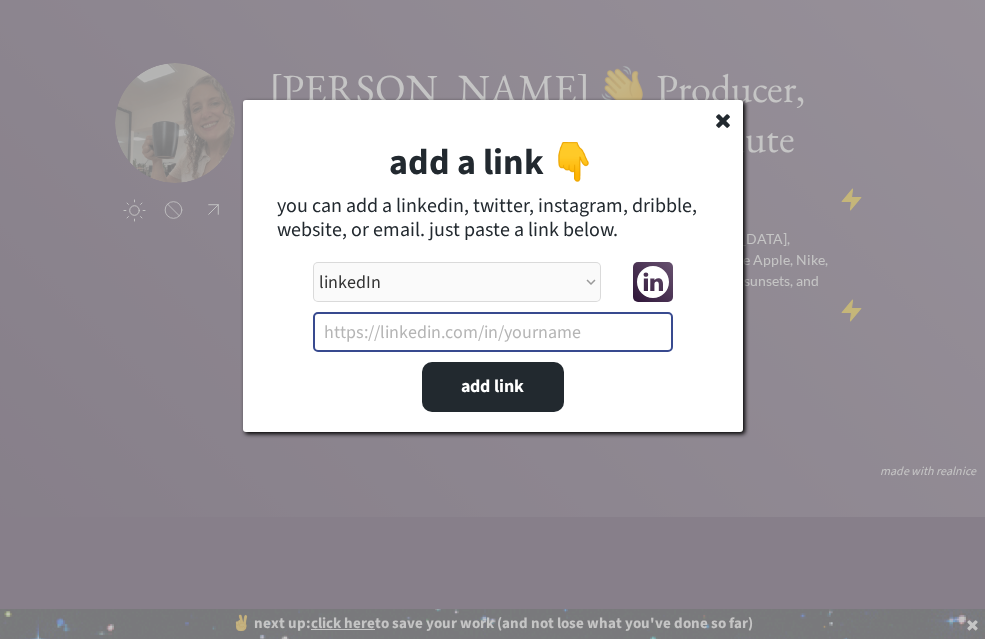 click at bounding box center [493, 332] 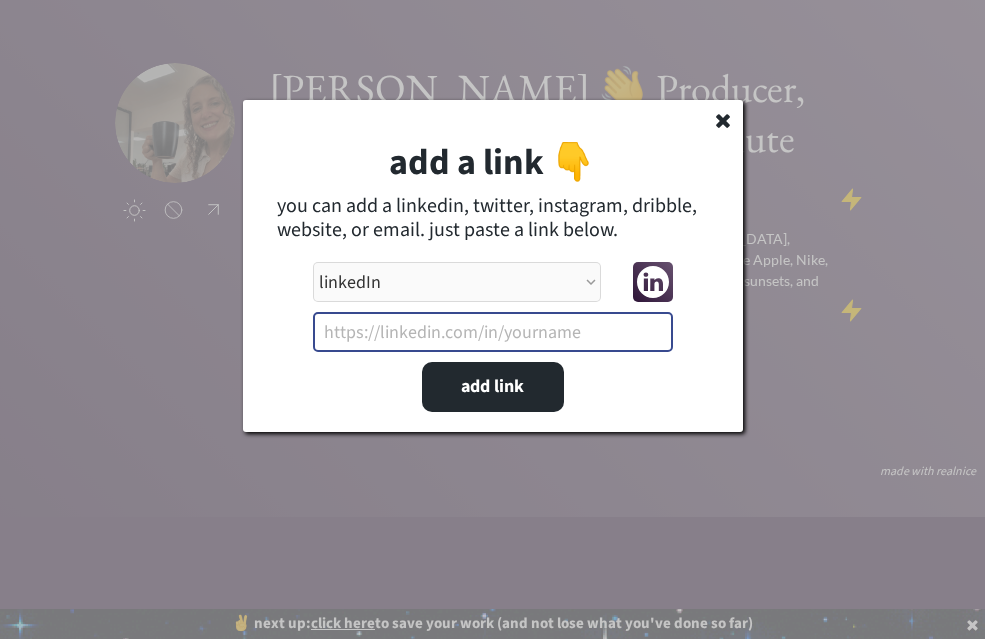 paste on "https://www.linkedin.com/in/nicolefitzhugh/" 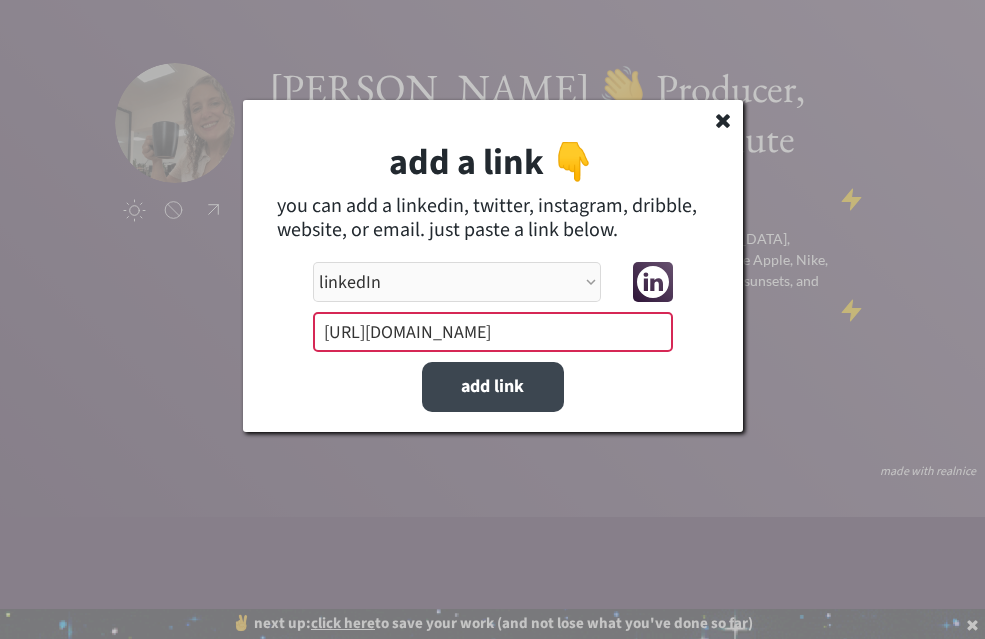 type on "https://www.linkedin.com/in/nicolefitzhugh/" 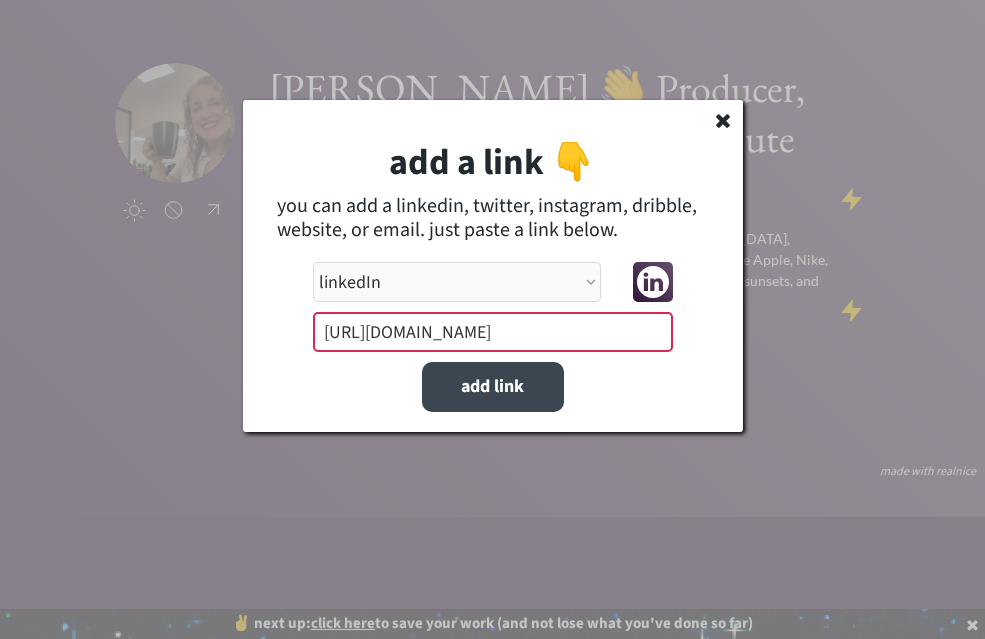 click on "add link" at bounding box center [493, 387] 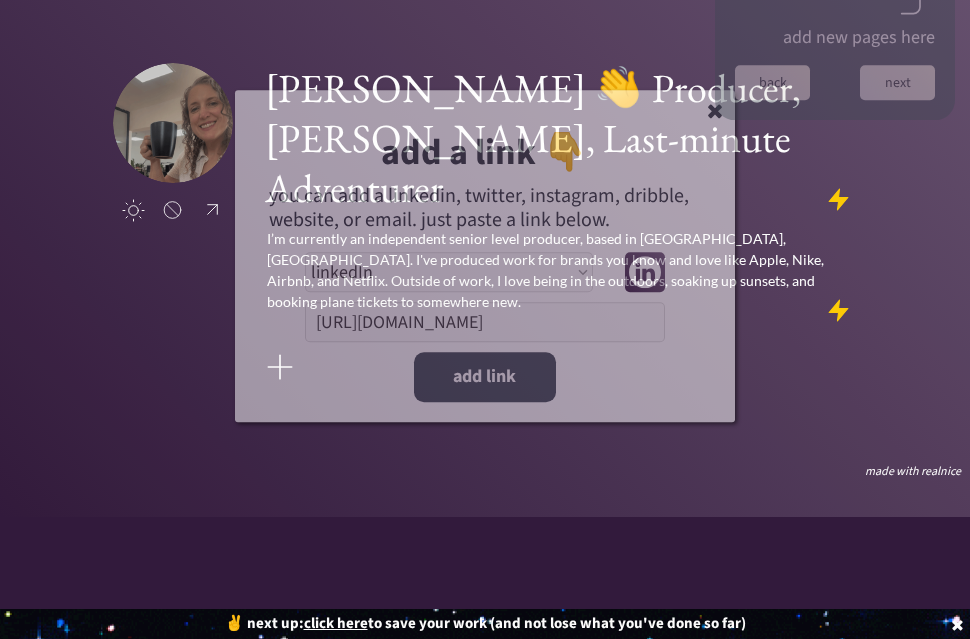 type 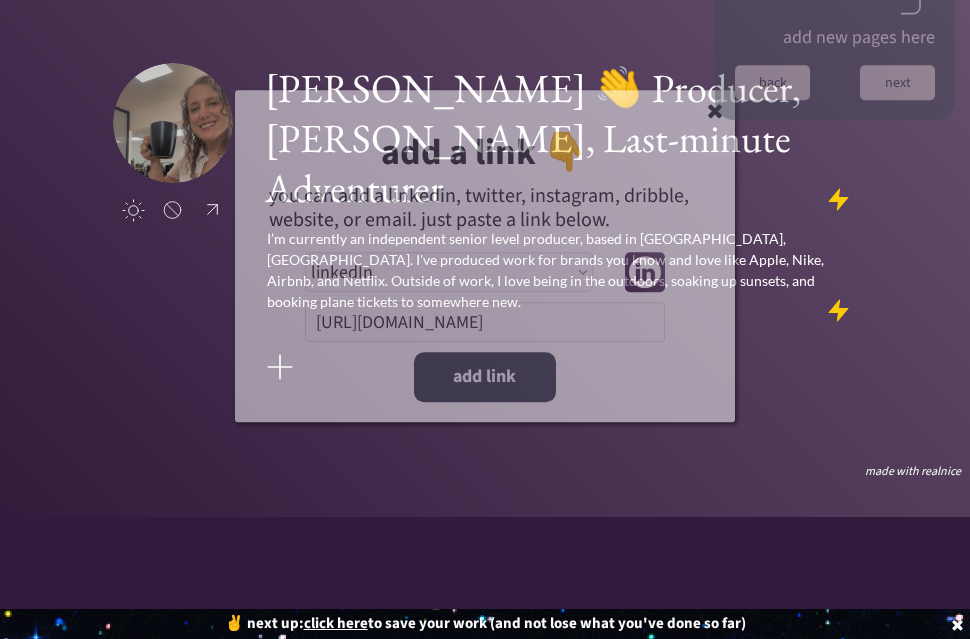 select on ""PLACEHOLDER_1427118222253"" 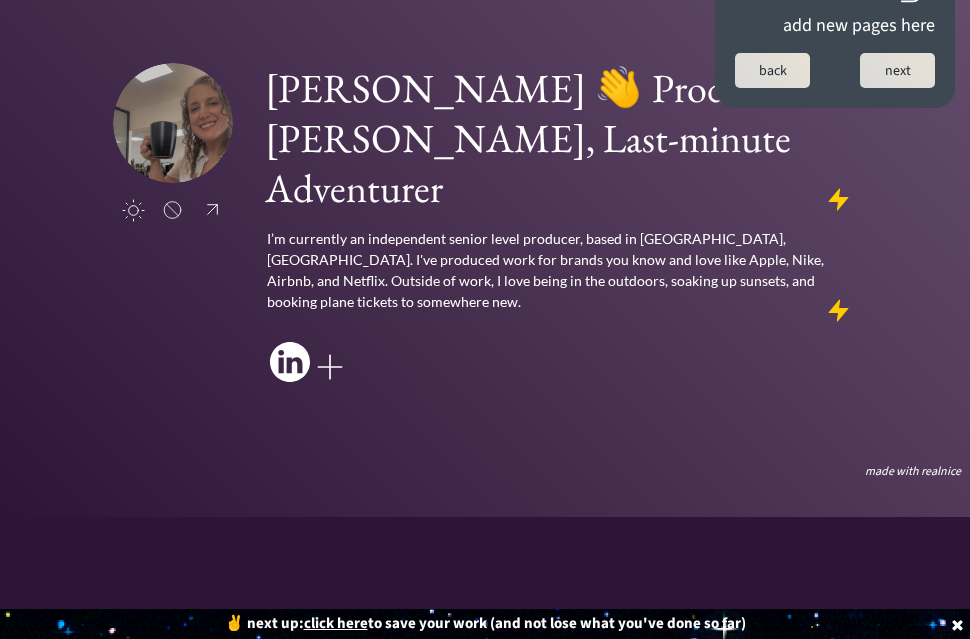 scroll, scrollTop: 0, scrollLeft: 0, axis: both 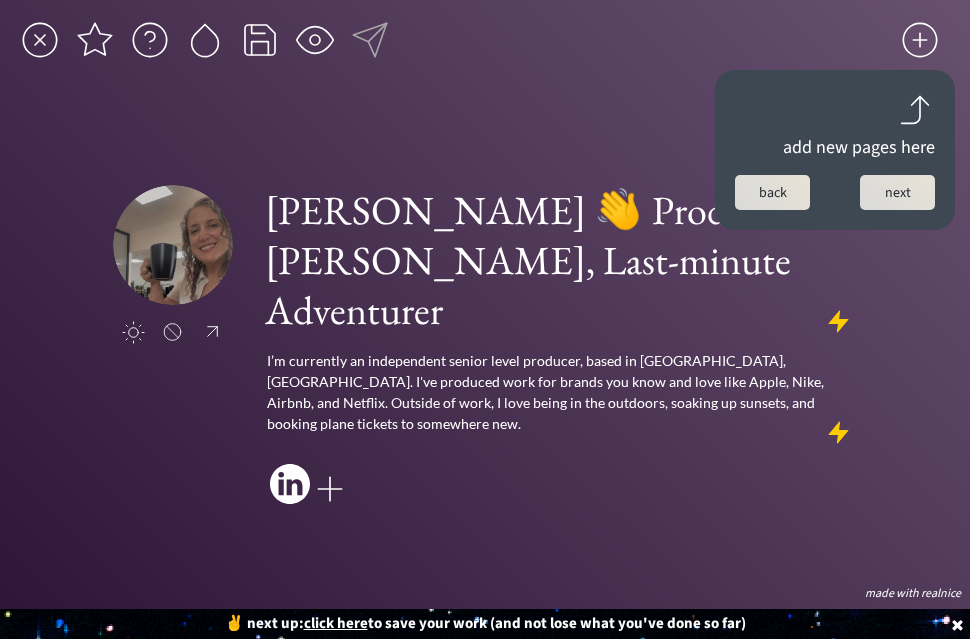 click on "click here" at bounding box center (336, 623) 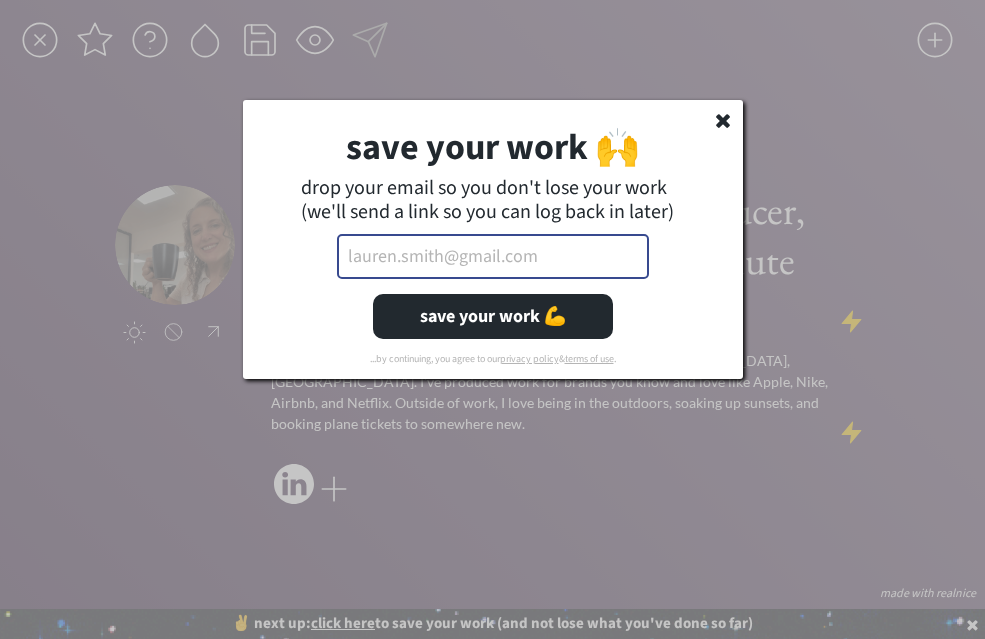 click at bounding box center [493, 256] 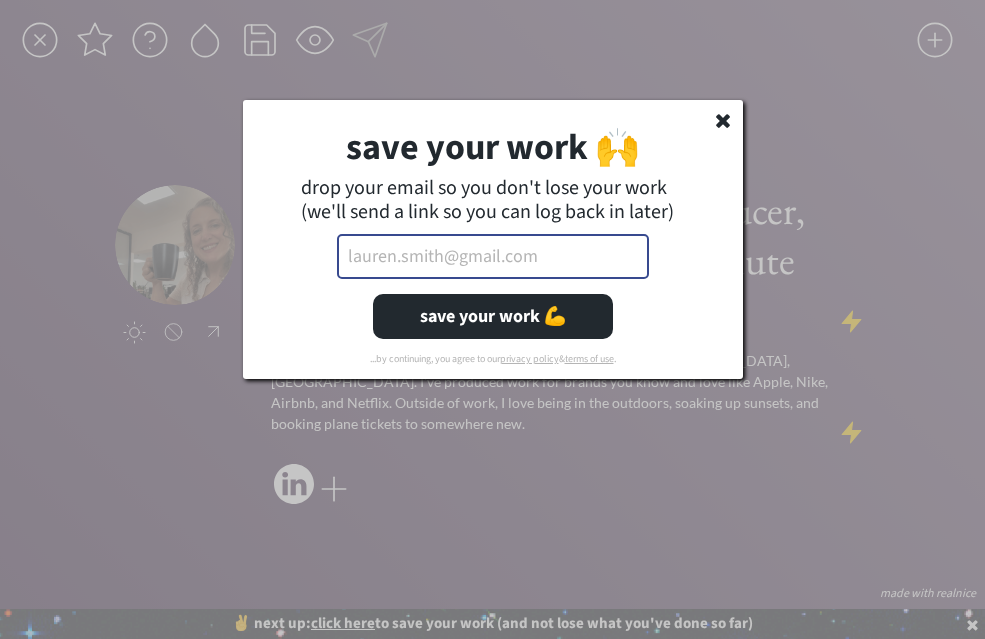 type on "nicolefitzhugh@gmail.com" 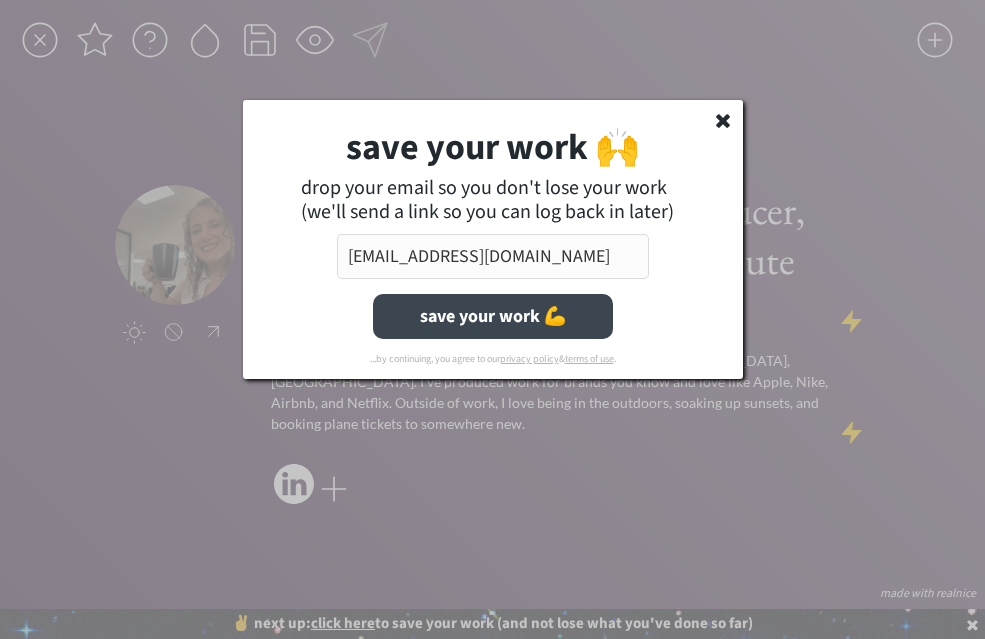 click on "save your work 💪" at bounding box center [493, 316] 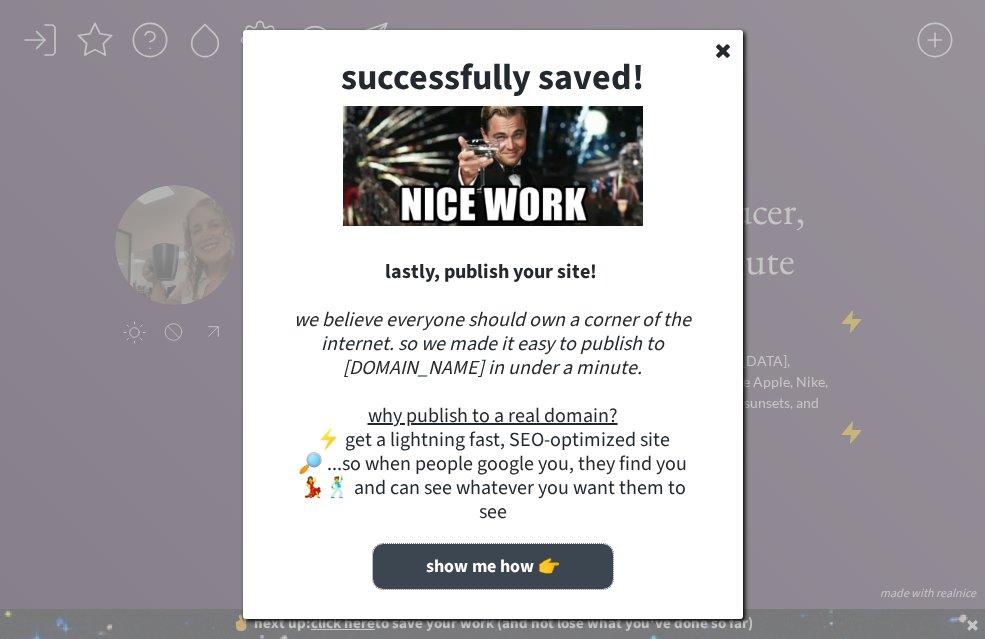 click on "show me how 👉" at bounding box center (493, 566) 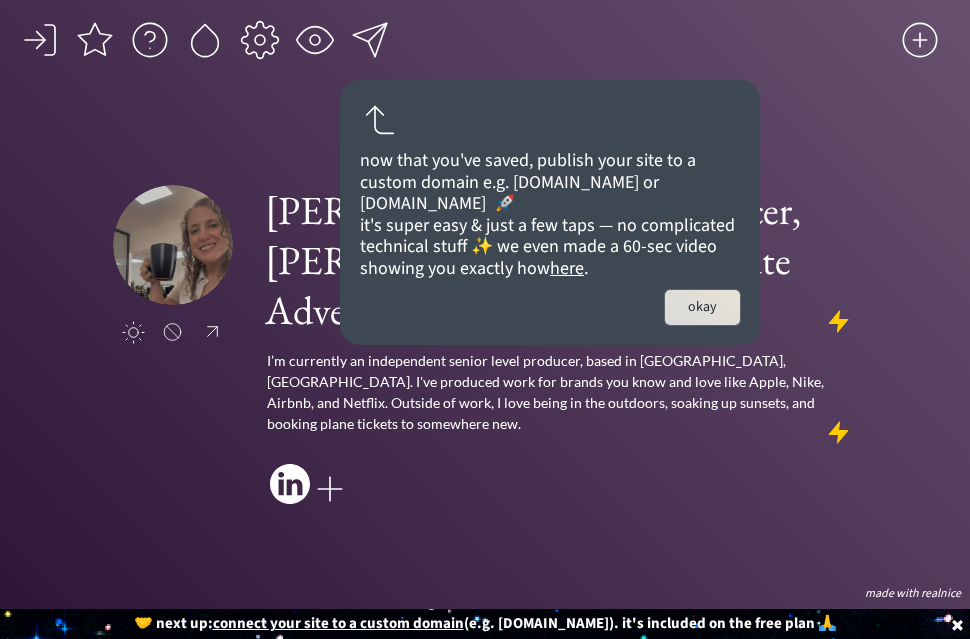 click on "okay" at bounding box center (702, 307) 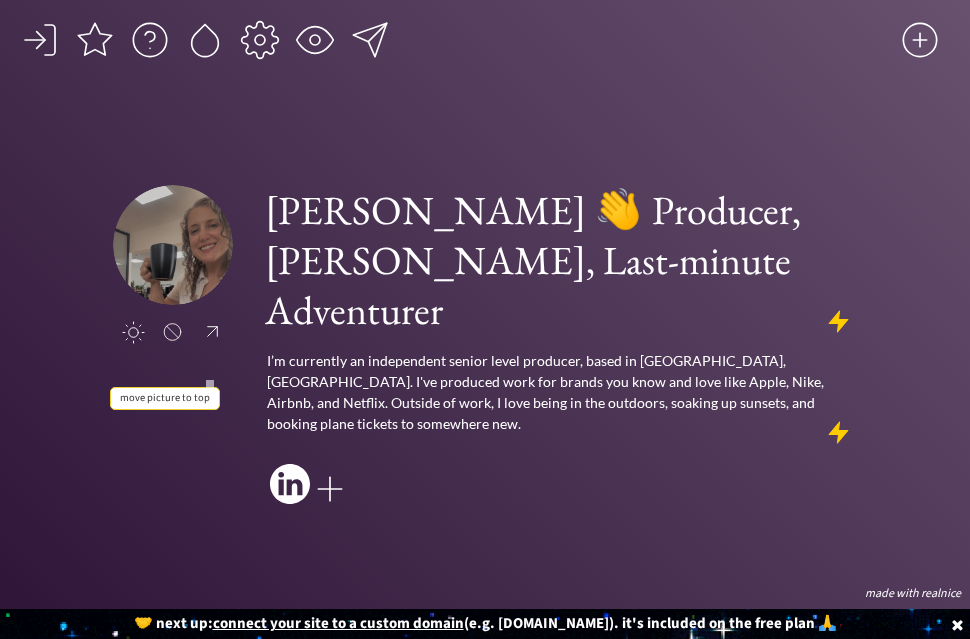 click at bounding box center (212, 331) 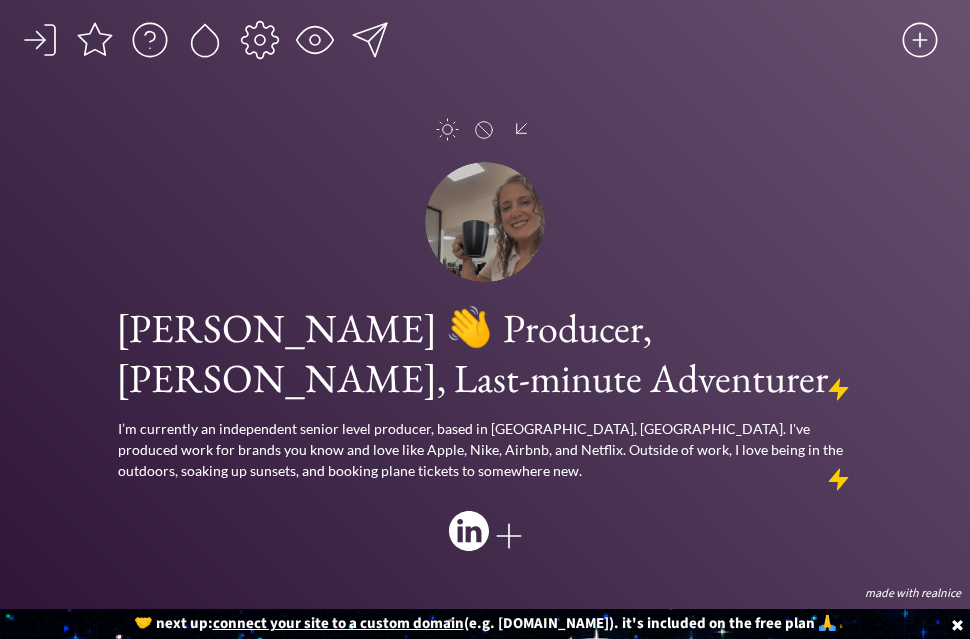 click at bounding box center [521, 128] 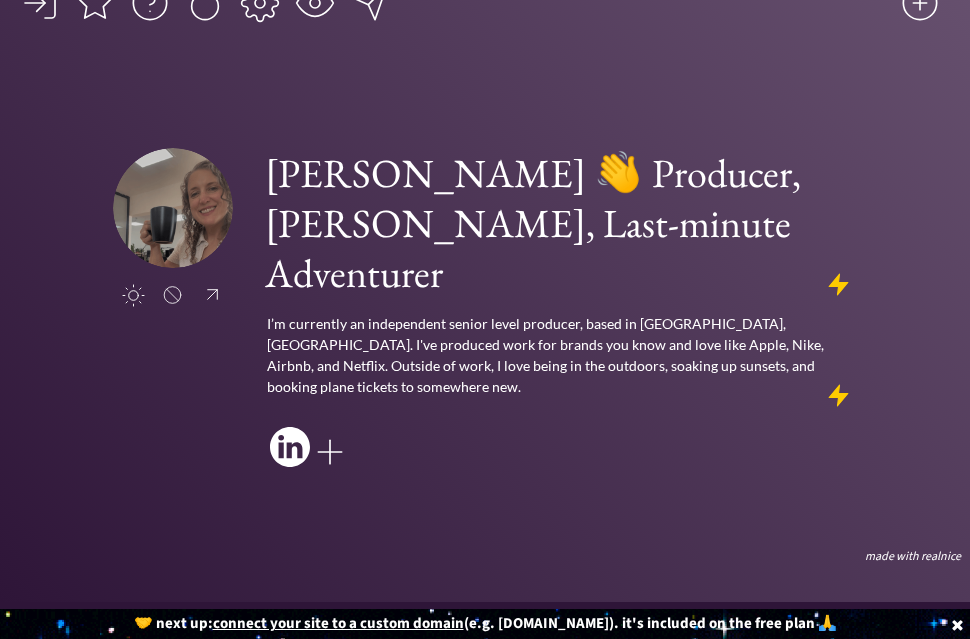 scroll, scrollTop: 48, scrollLeft: 0, axis: vertical 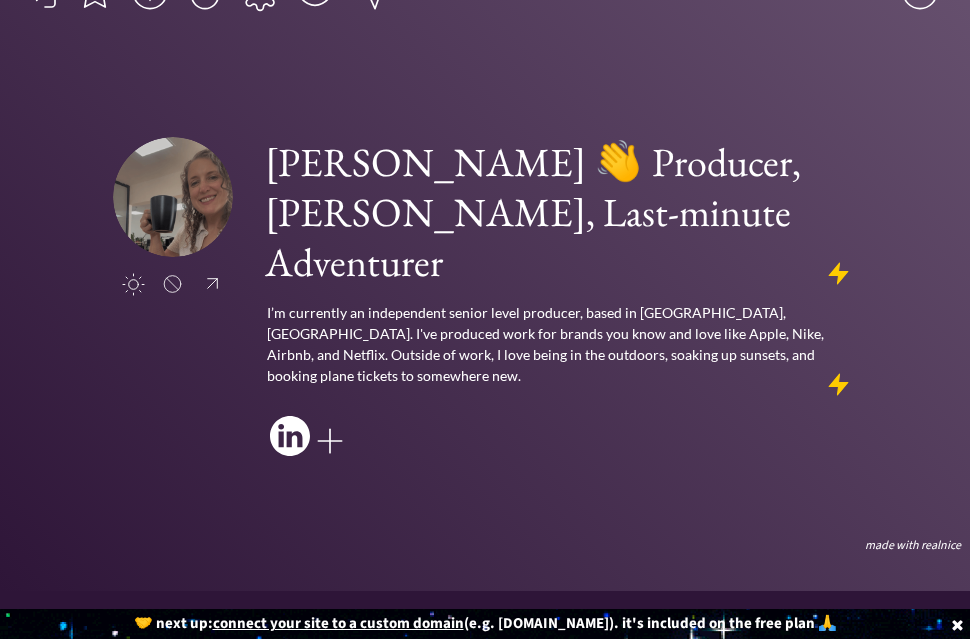 click on "click to upload a picture click to upload a picture Nicole Fitzhugh 👋 Producer, Chaos Calmer, Last-minute Adventurer I’m currently an independent senior level producer, based in Portland, OR. I've produced work for brands you know and love like Apple, Nike, Airbnb, and Netflix. Outside of work, I love being in the outdoors, soaking up sunsets, and booking plane tickets to somewhere new." at bounding box center [485, 299] 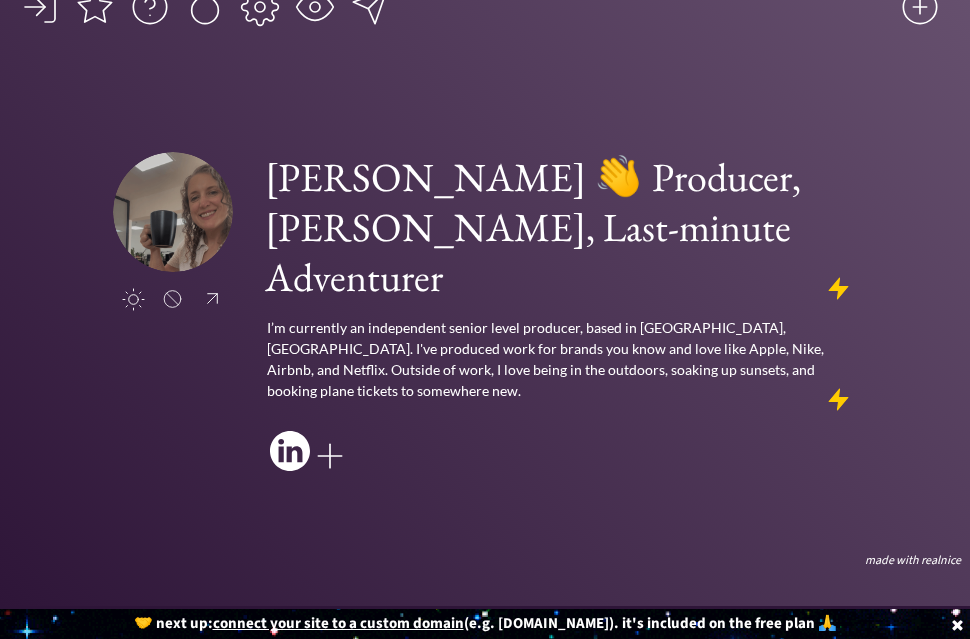 scroll, scrollTop: 0, scrollLeft: 0, axis: both 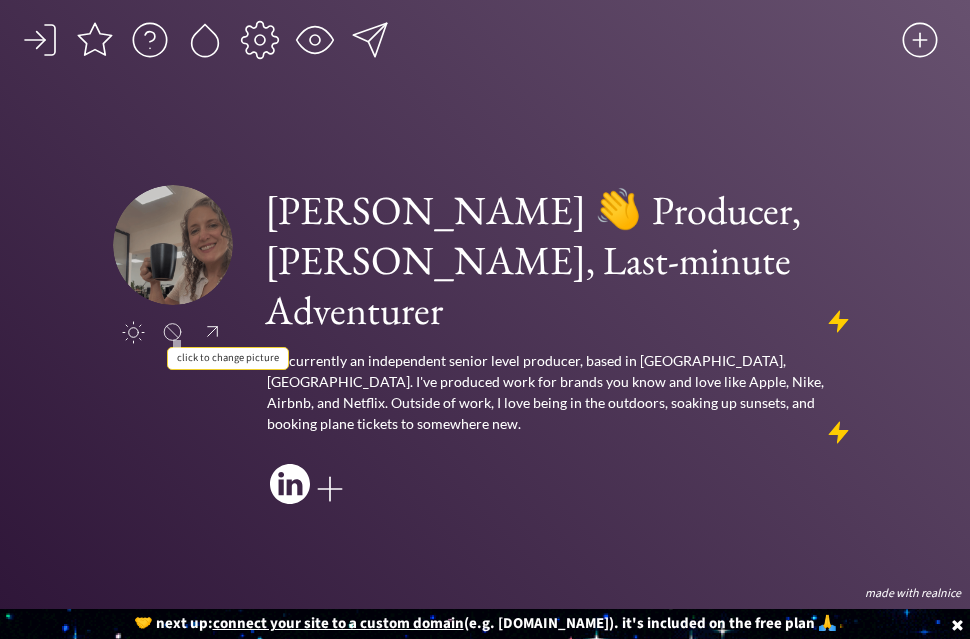 click at bounding box center (173, 245) 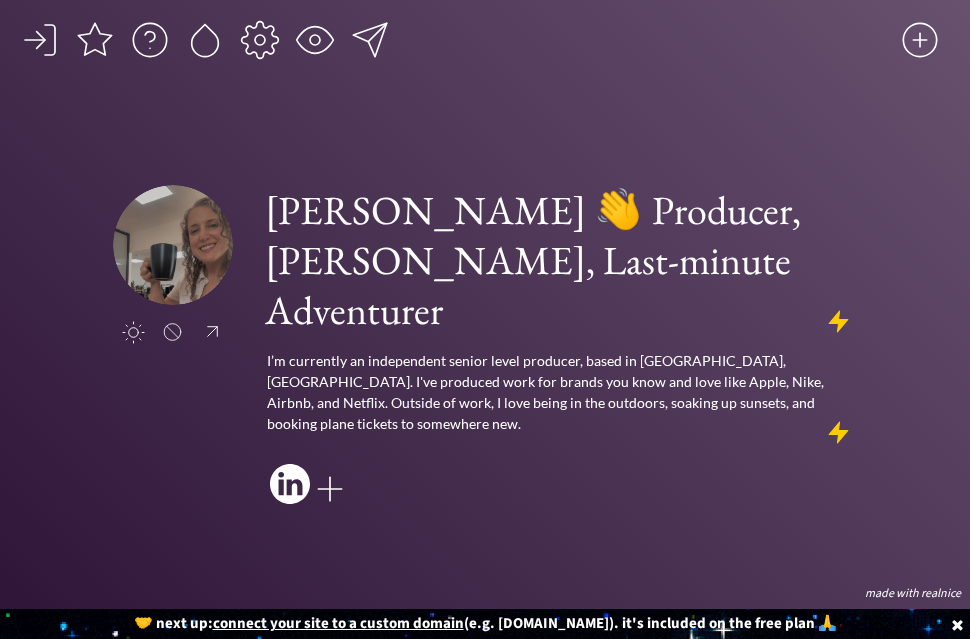scroll, scrollTop: 0, scrollLeft: 0, axis: both 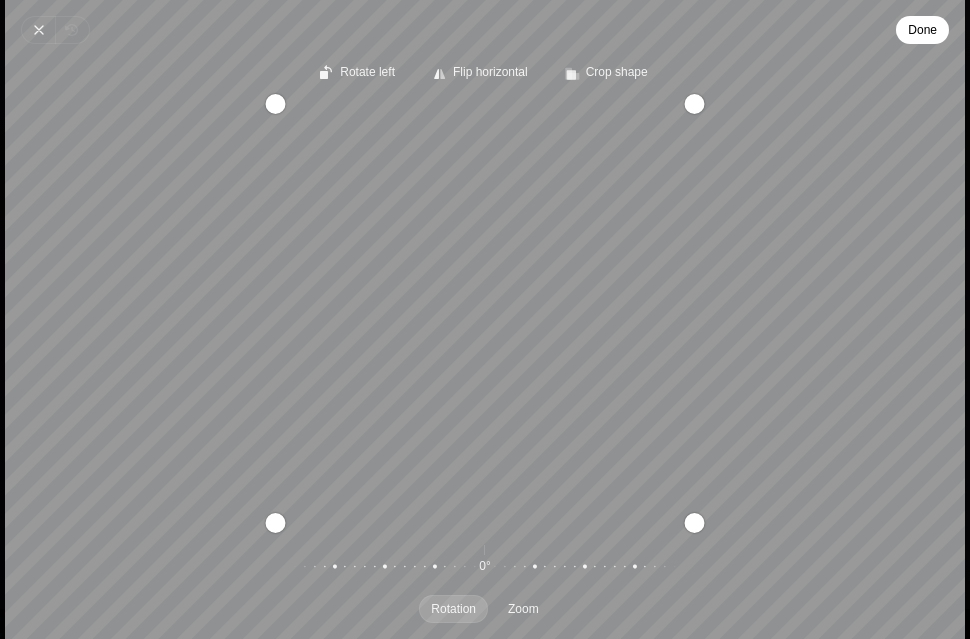 drag, startPoint x: 530, startPoint y: 319, endPoint x: 529, endPoint y: 378, distance: 59.008472 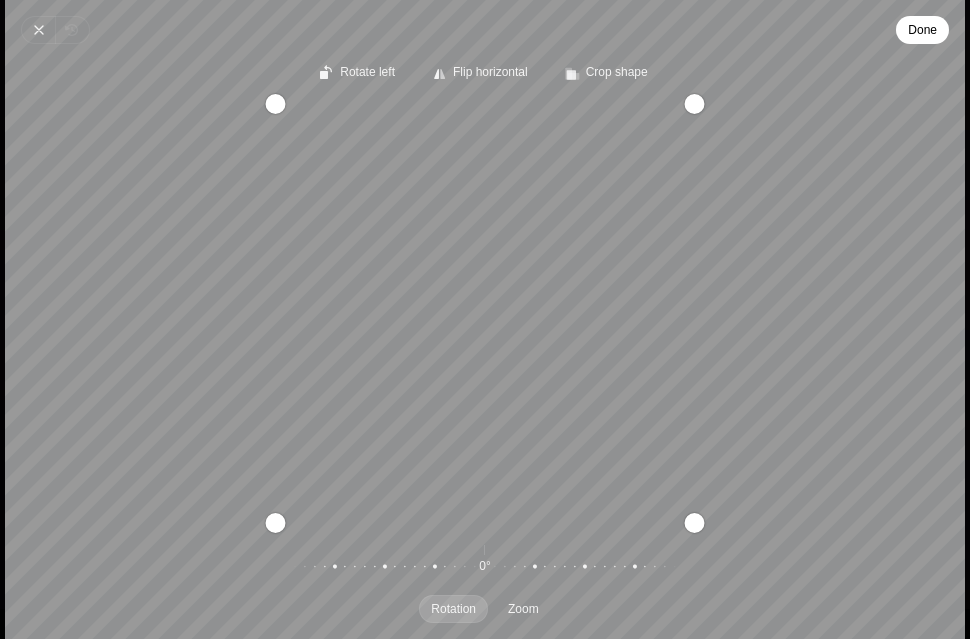 click on "Recenter" at bounding box center (485, 313) 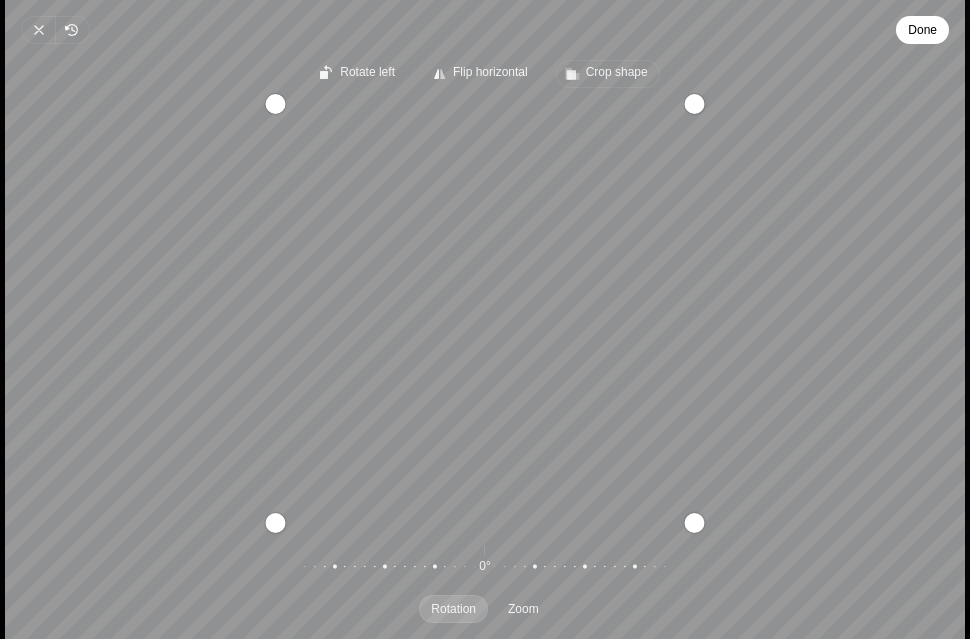 click 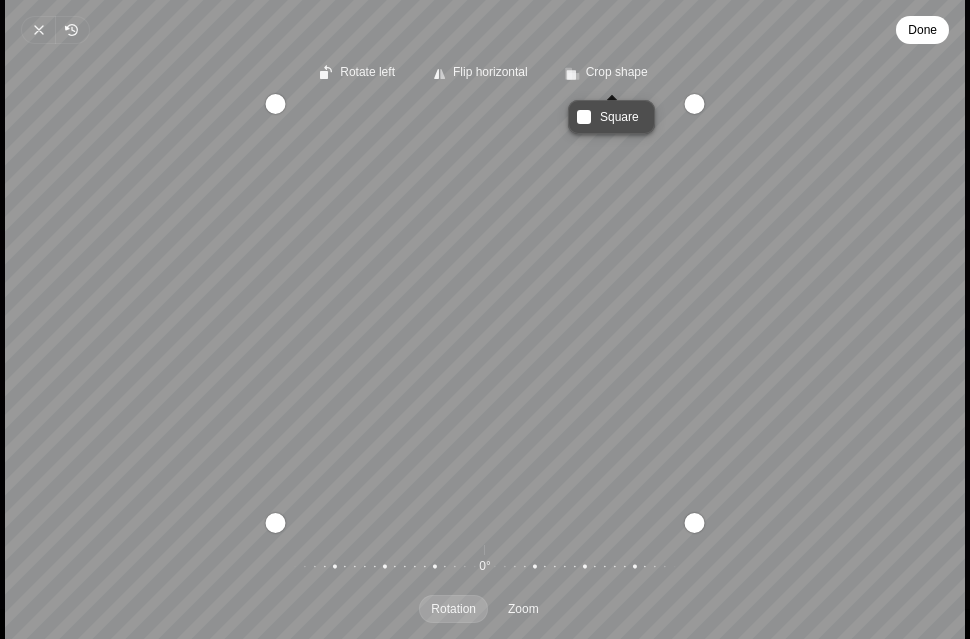 click 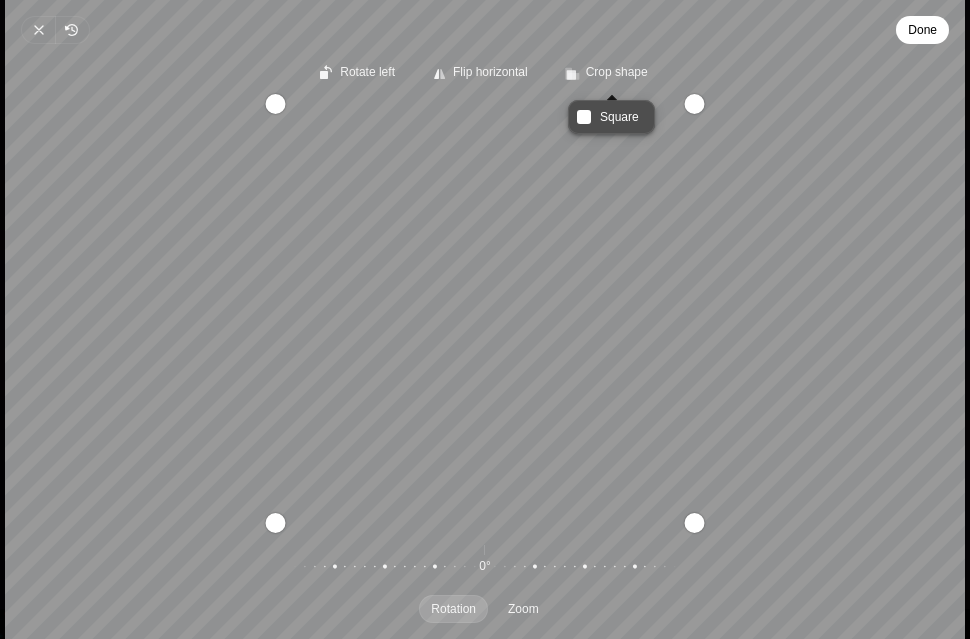 click on "Square" at bounding box center [567, 99] 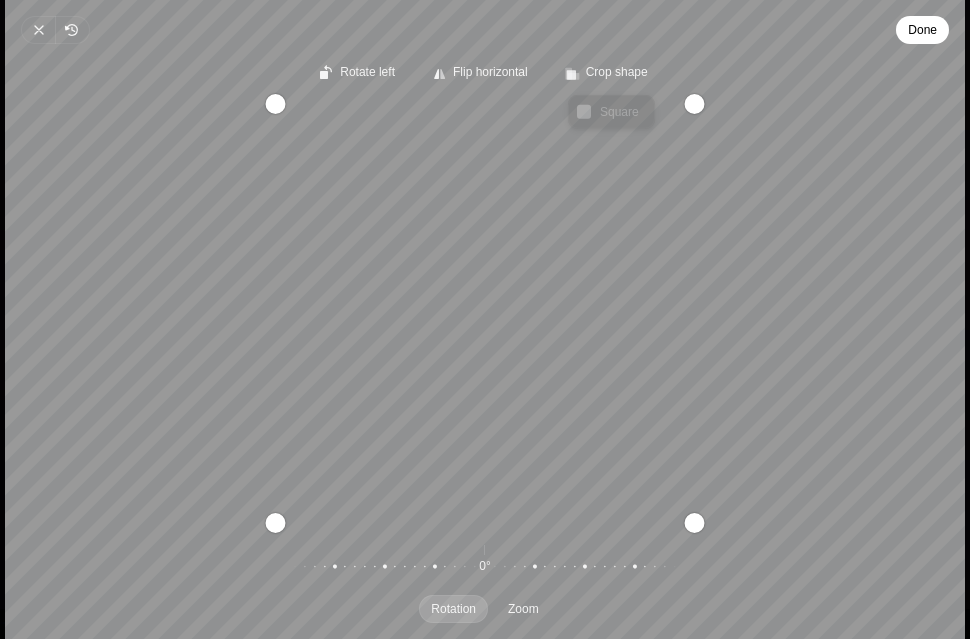 click on "Recenter" at bounding box center (485, 313) 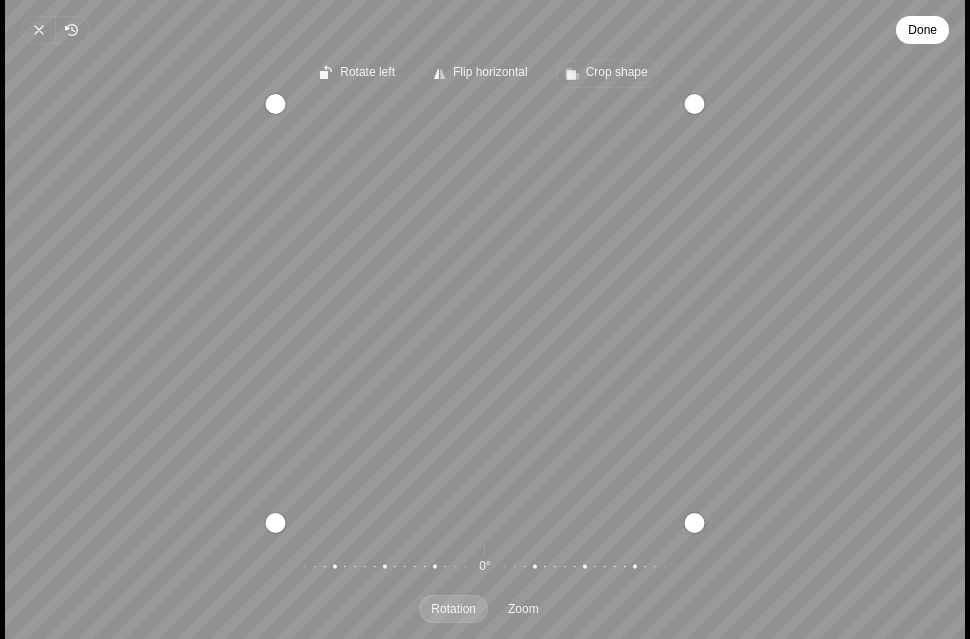 click on "Crop shape" at bounding box center [617, 72] 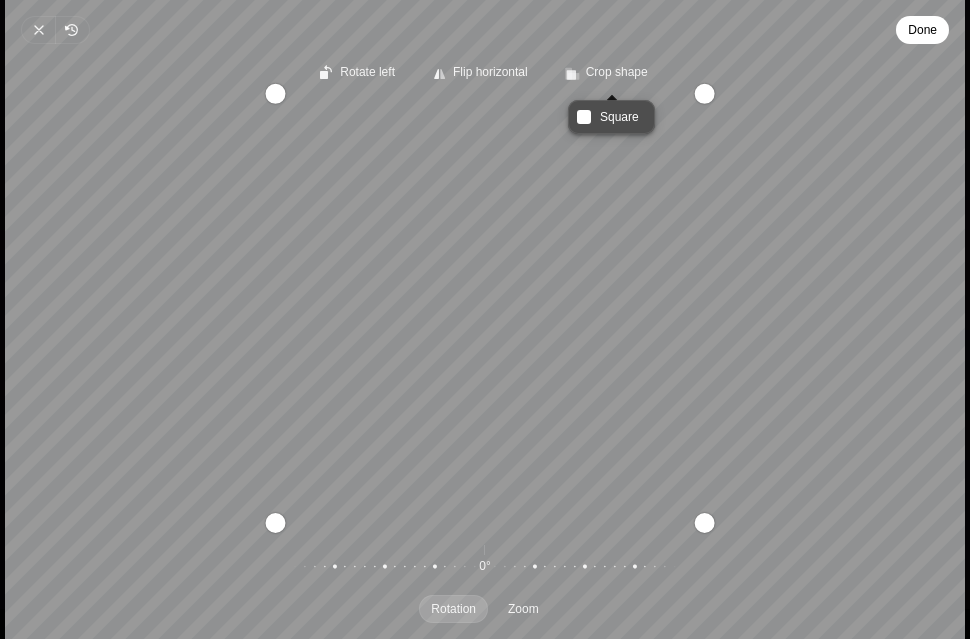 drag, startPoint x: 699, startPoint y: 106, endPoint x: 794, endPoint y: 11, distance: 134.3503 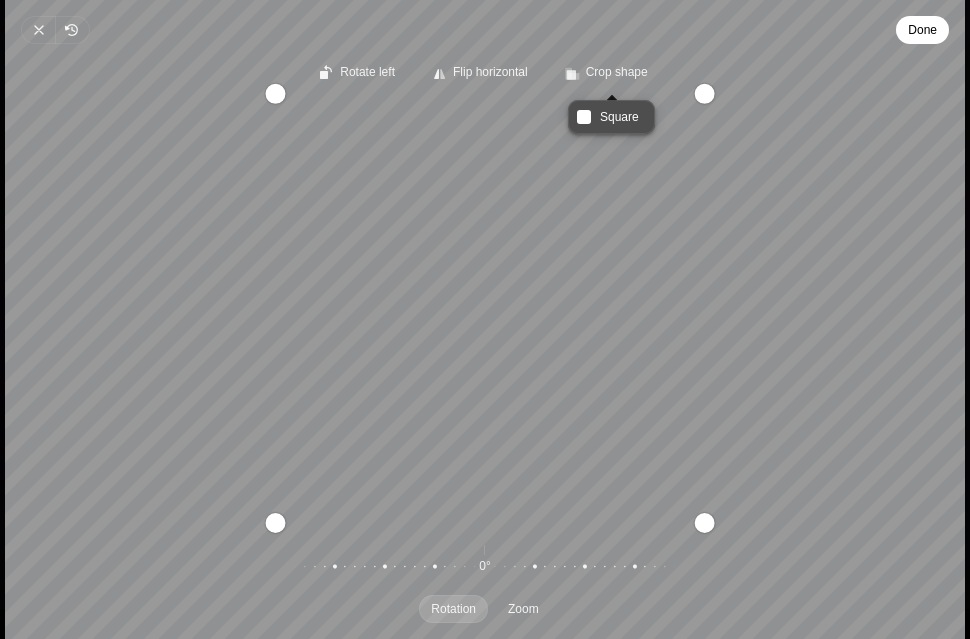 click on "Close   Revert       Done         Rotate left   Flip horizontal
Crop shape         Recenter       Rotation   Zoom     0°   Reset
Square" at bounding box center (485, 319) 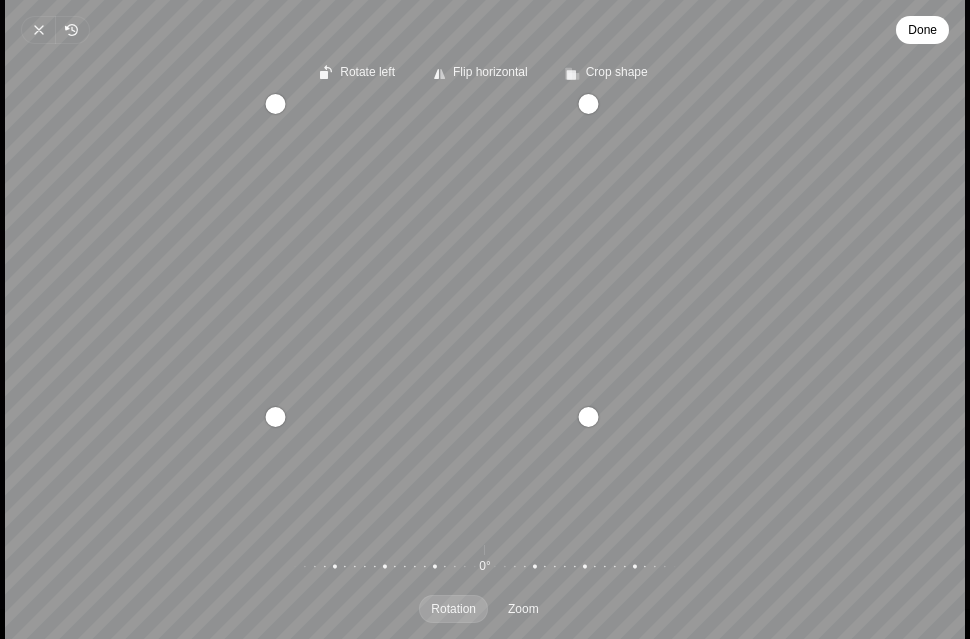 drag, startPoint x: 694, startPoint y: 522, endPoint x: 623, endPoint y: 380, distance: 158.76083 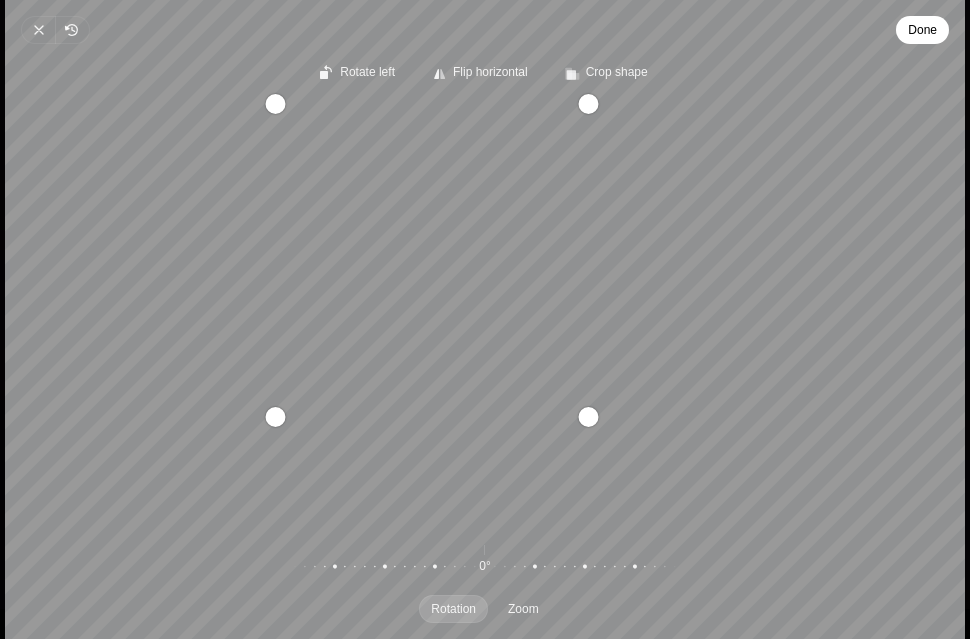 click on "Recenter" at bounding box center (485, 313) 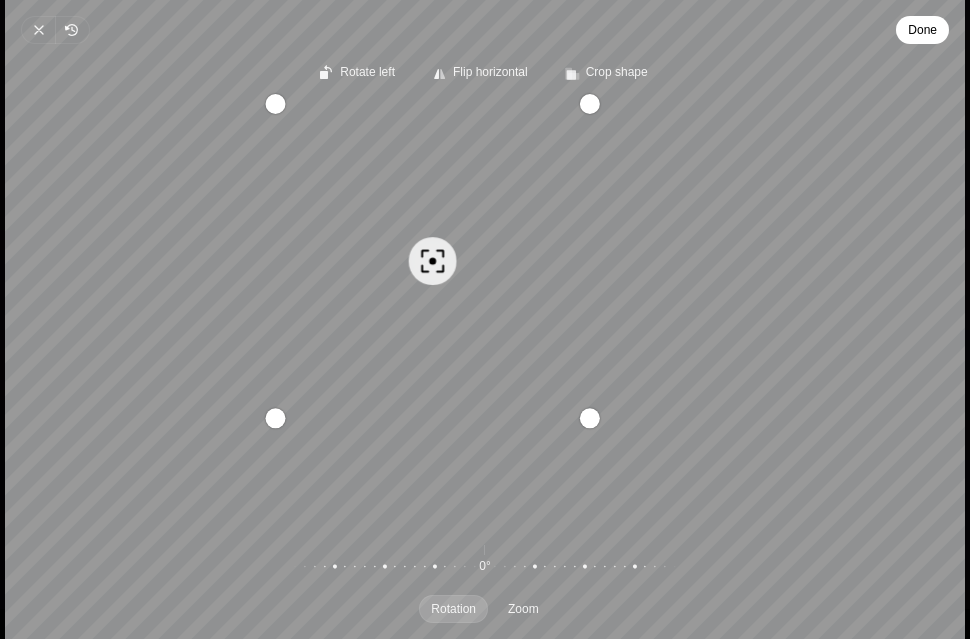 drag, startPoint x: 460, startPoint y: 265, endPoint x: 401, endPoint y: 268, distance: 59.07622 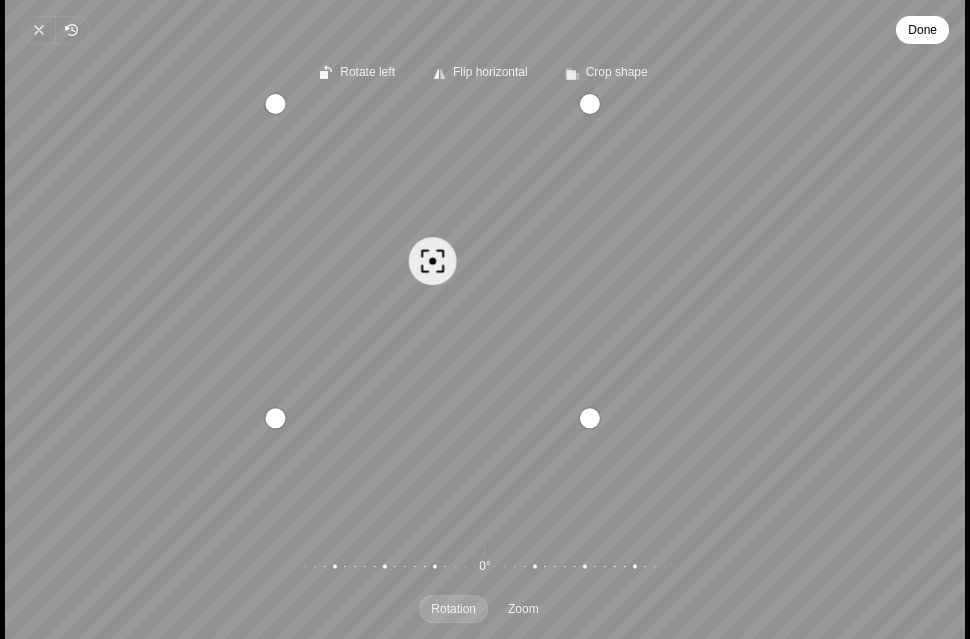 click on "Recenter" at bounding box center (485, 313) 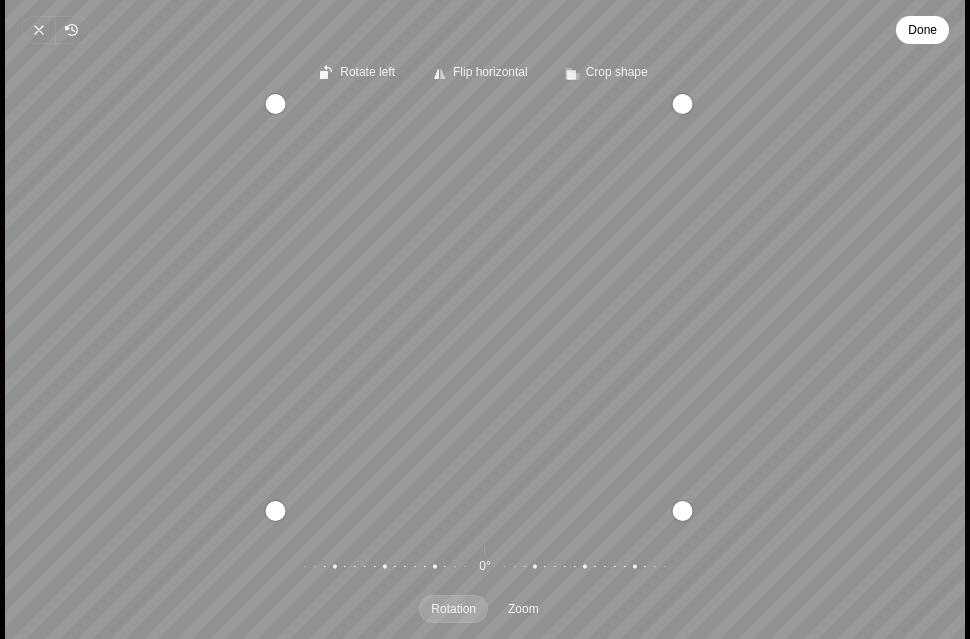drag, startPoint x: 590, startPoint y: 420, endPoint x: 691, endPoint y: 504, distance: 131.3659 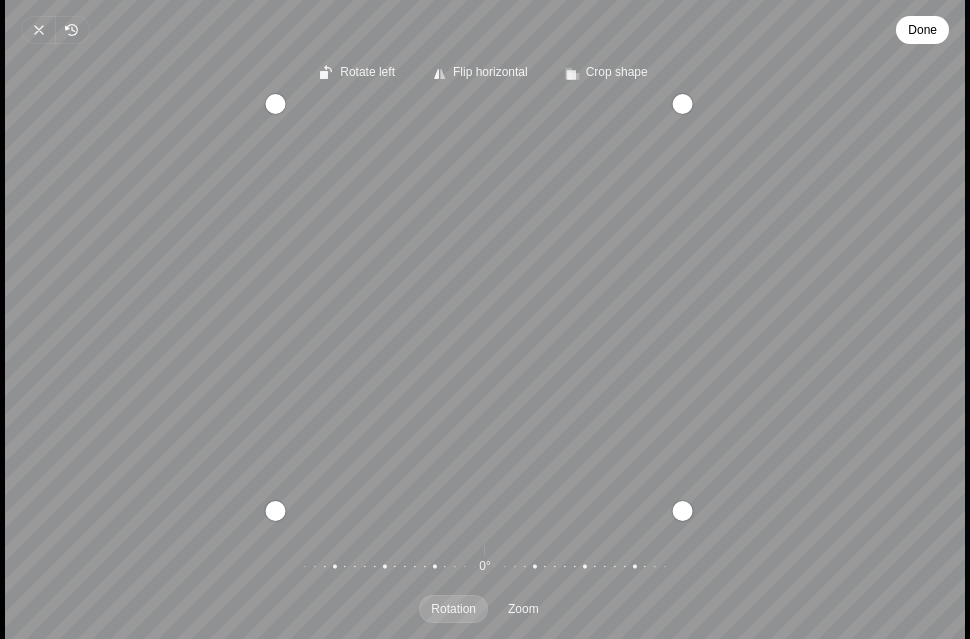 click at bounding box center [683, 511] 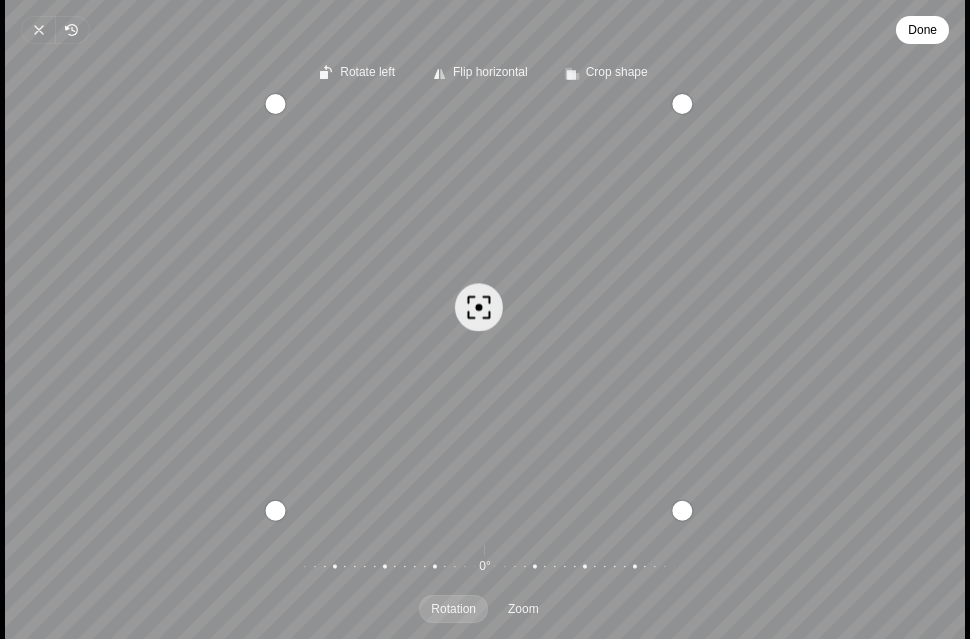 drag, startPoint x: 581, startPoint y: 376, endPoint x: 590, endPoint y: 406, distance: 31.320919 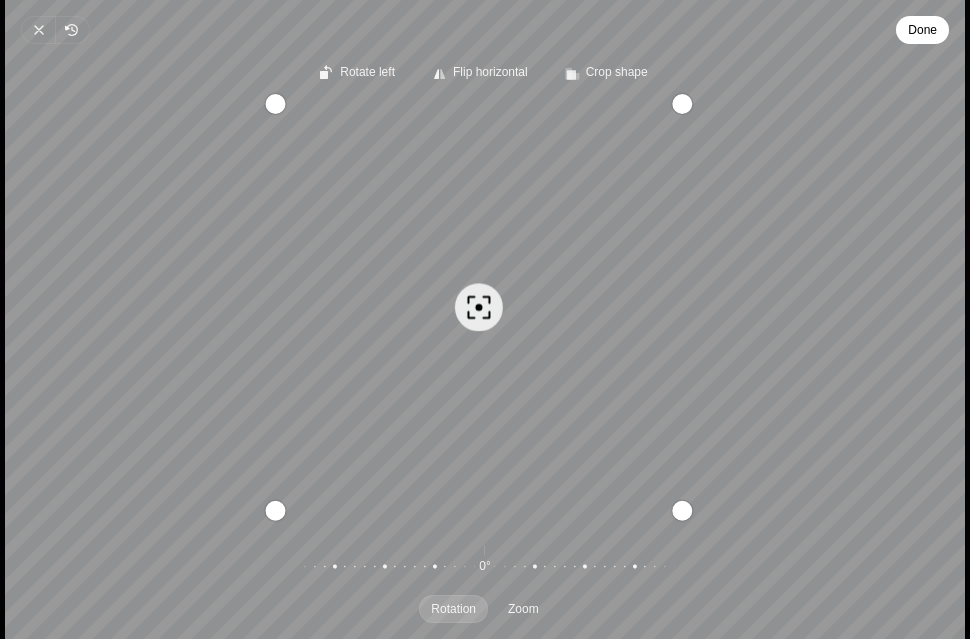click on "Recenter" at bounding box center [485, 313] 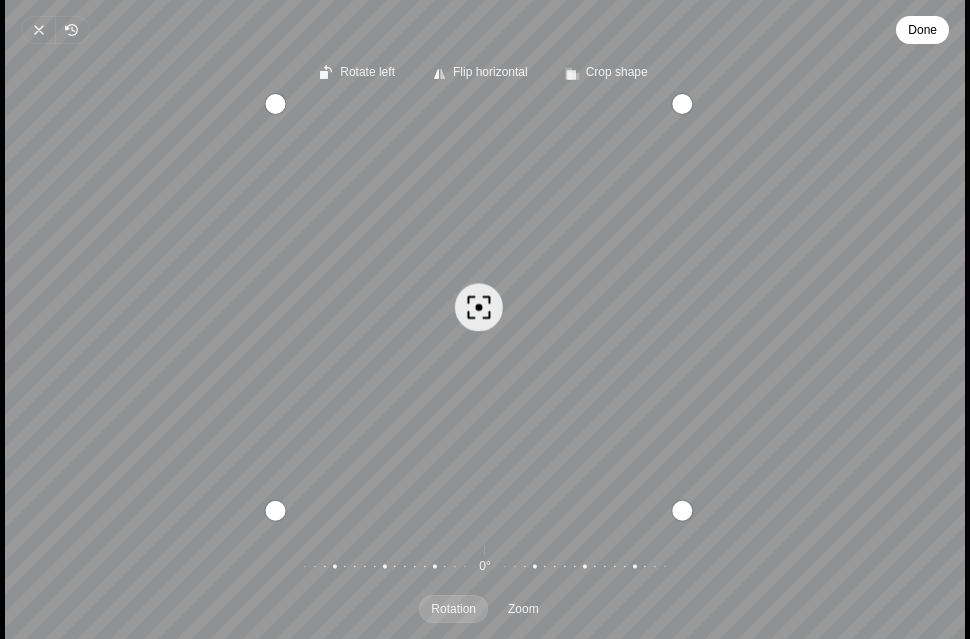 click on "Recenter" at bounding box center (485, 313) 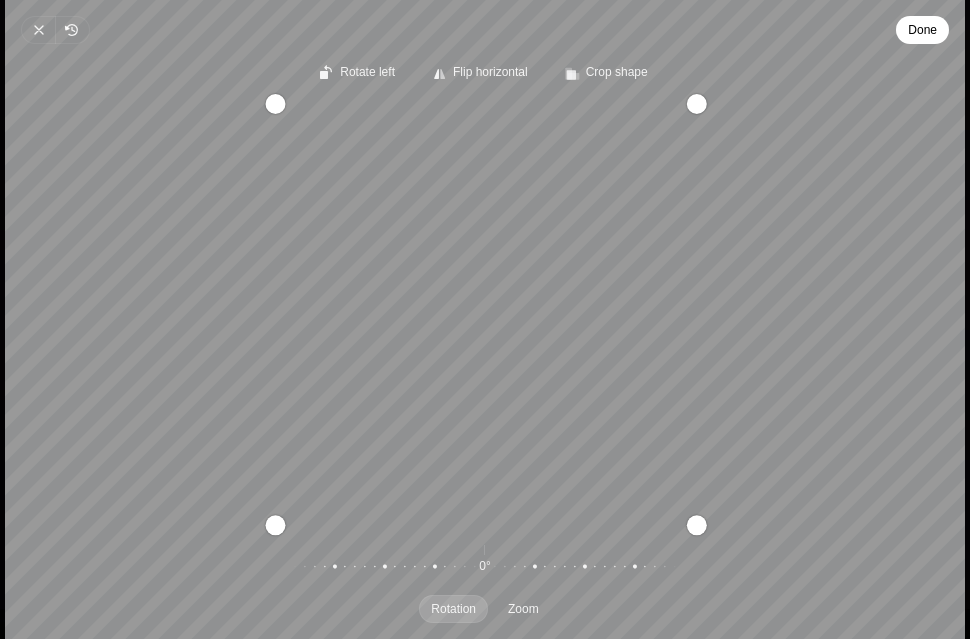 drag, startPoint x: 682, startPoint y: 511, endPoint x: 685, endPoint y: 546, distance: 35.128338 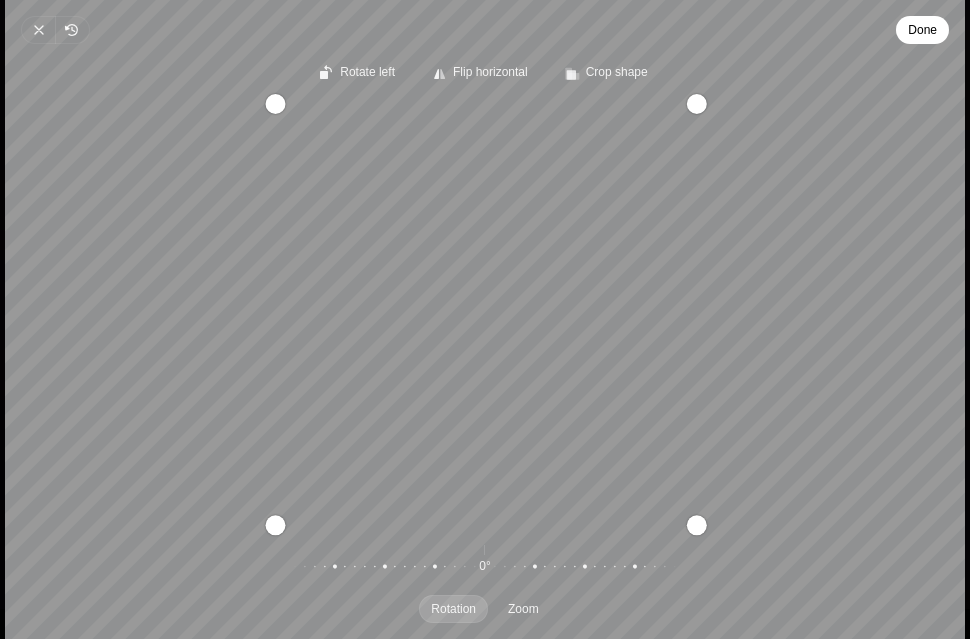 click on "Rotate left   Flip horizontal
Crop shape         Recenter       Rotation   Zoom     0°   Reset" at bounding box center (485, 341) 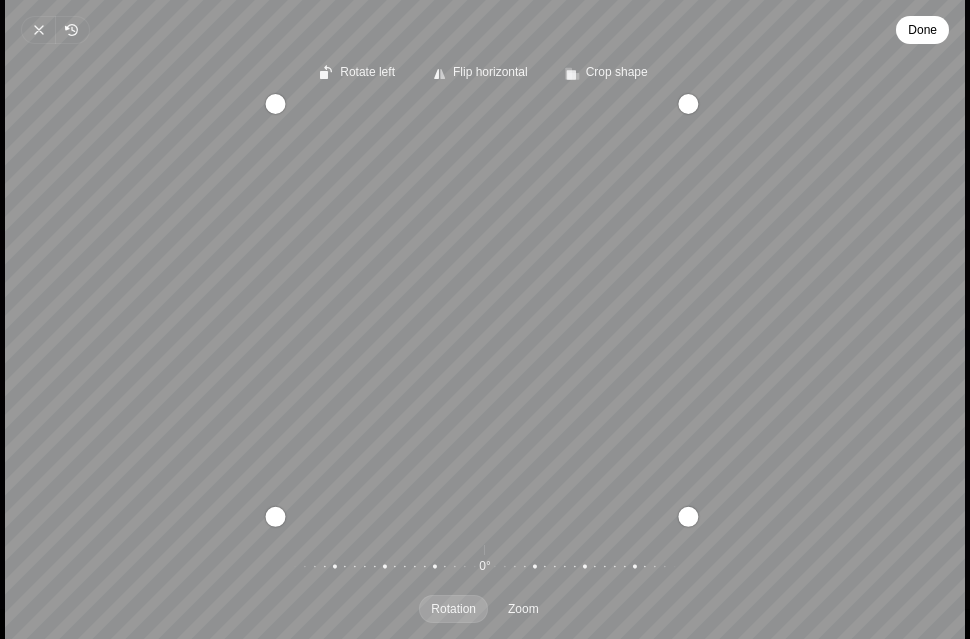 click at bounding box center (688, 517) 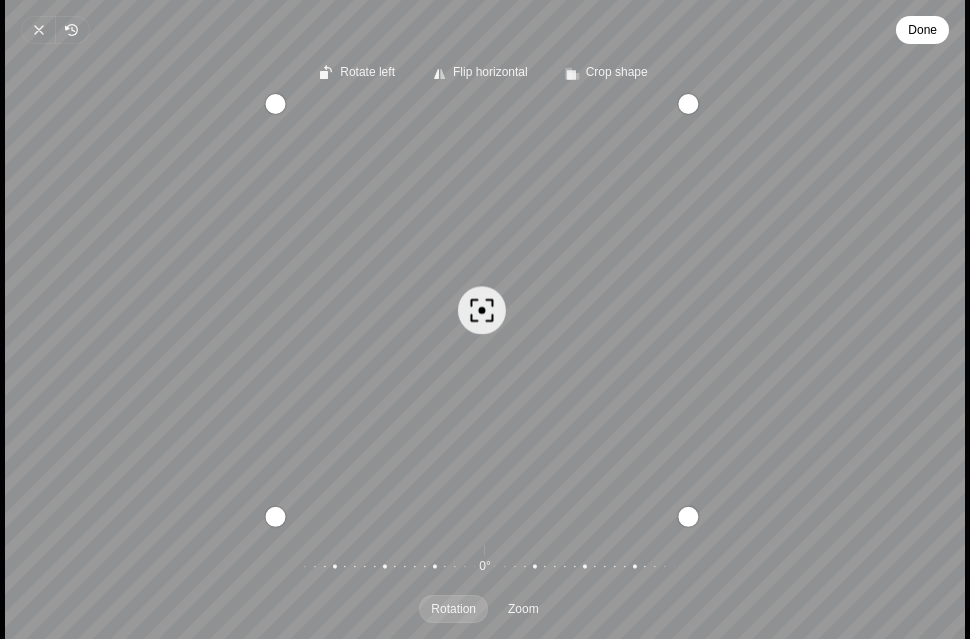 click on "Recenter" at bounding box center (485, 313) 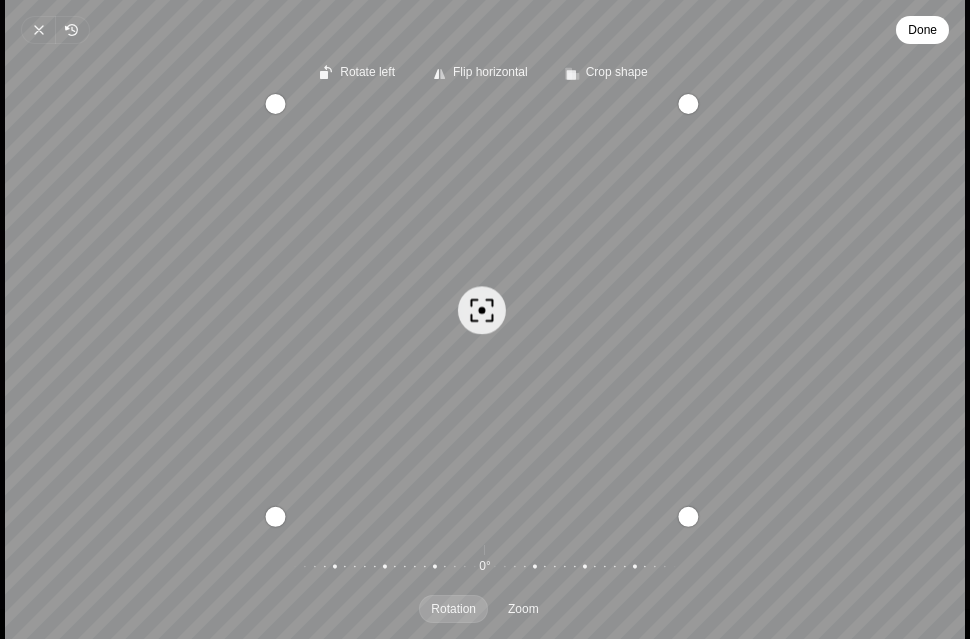 click on "Done" at bounding box center (922, 30) 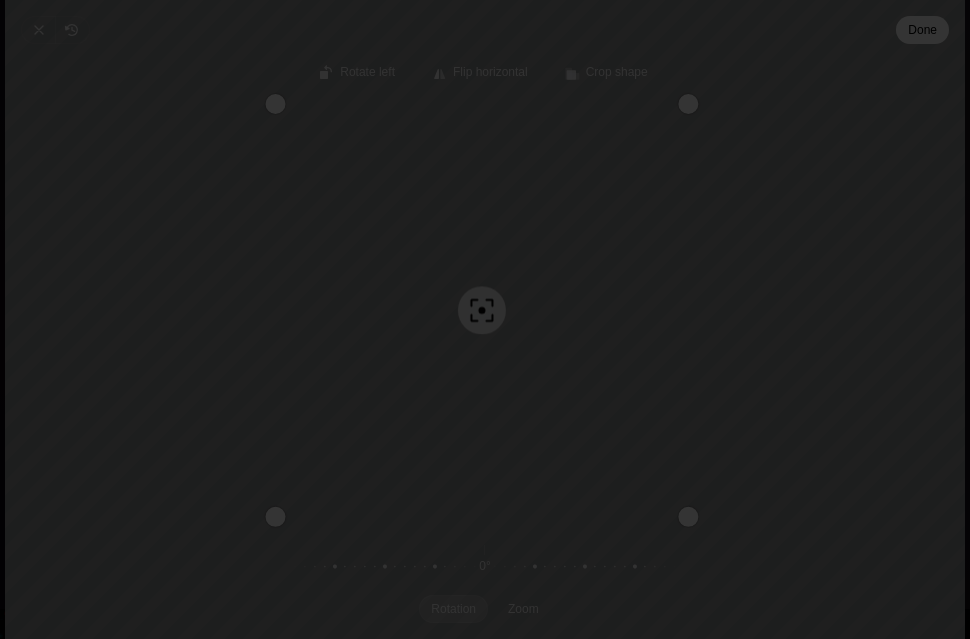 type on "C:\fakepath\NicoleFitzhugh.png" 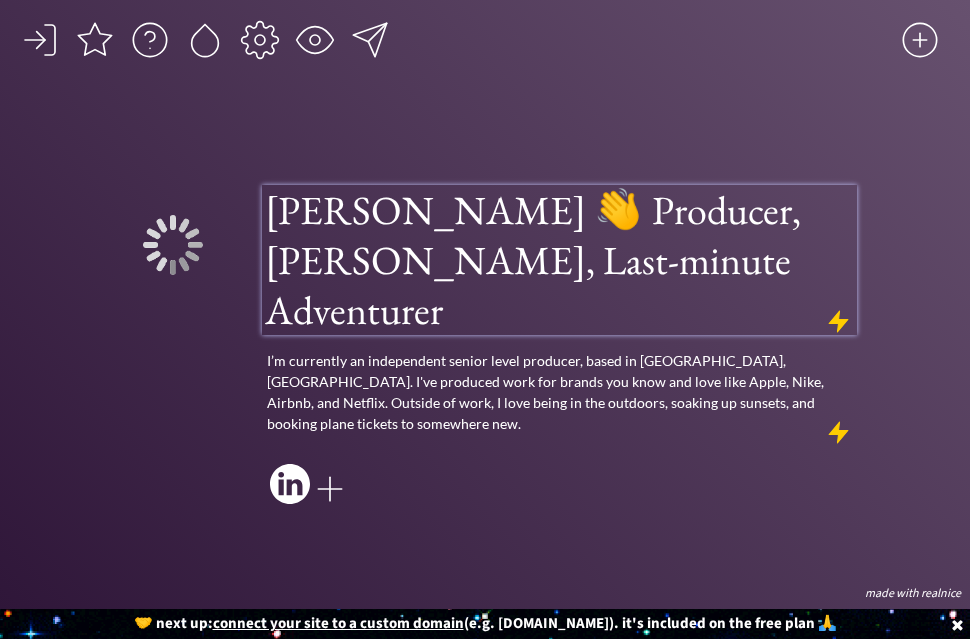 type 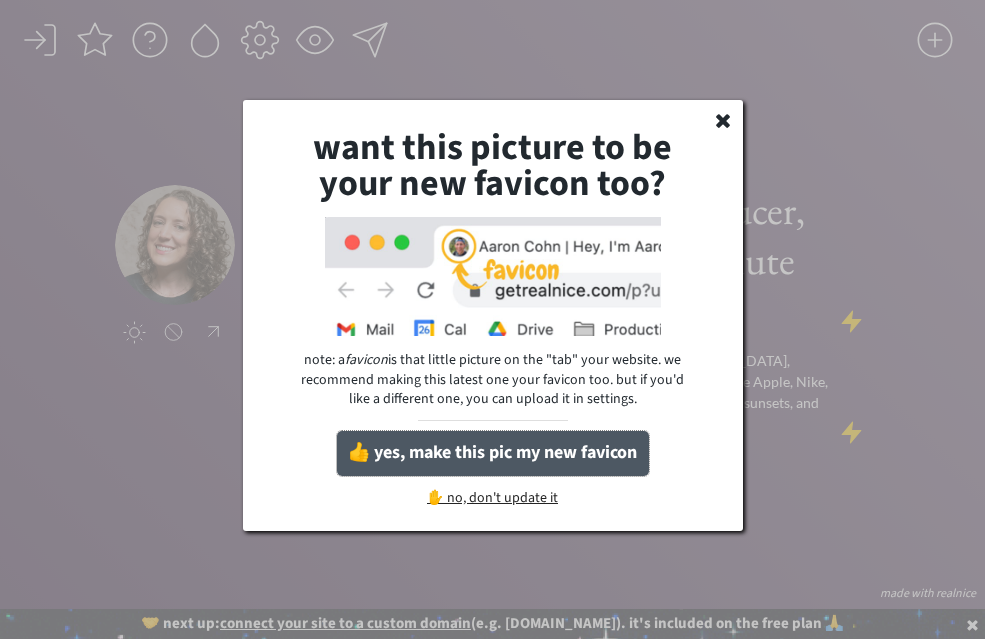 click on "👍 yes, make this pic my new favicon" at bounding box center [493, 453] 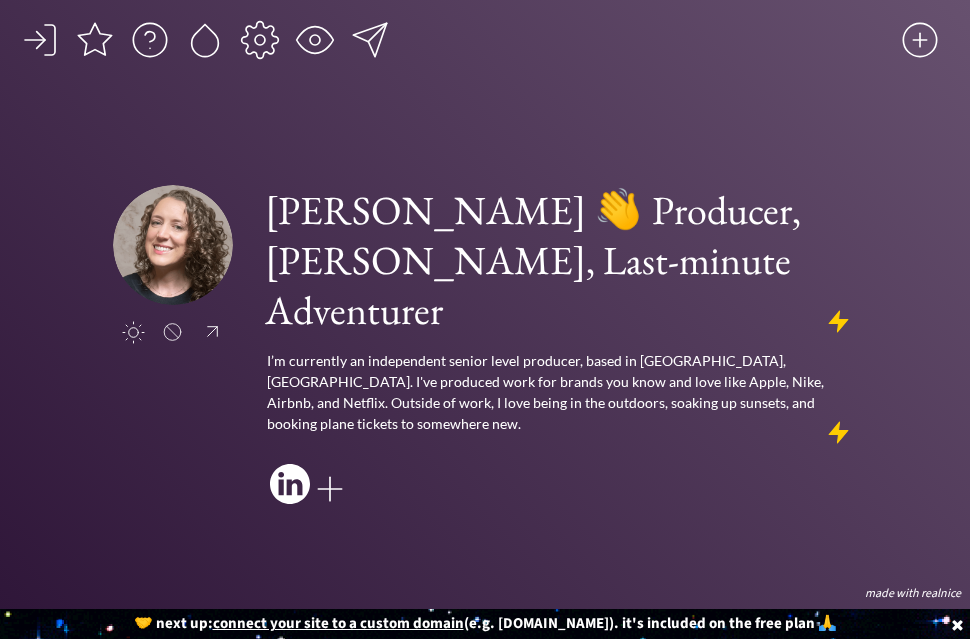 click at bounding box center (133, 332) 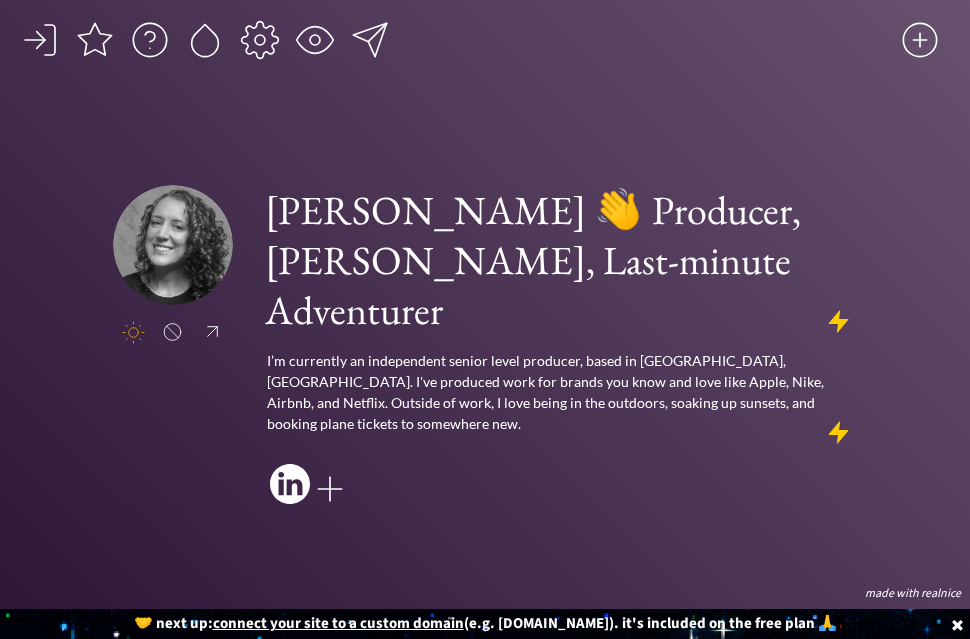 click at bounding box center [133, 332] 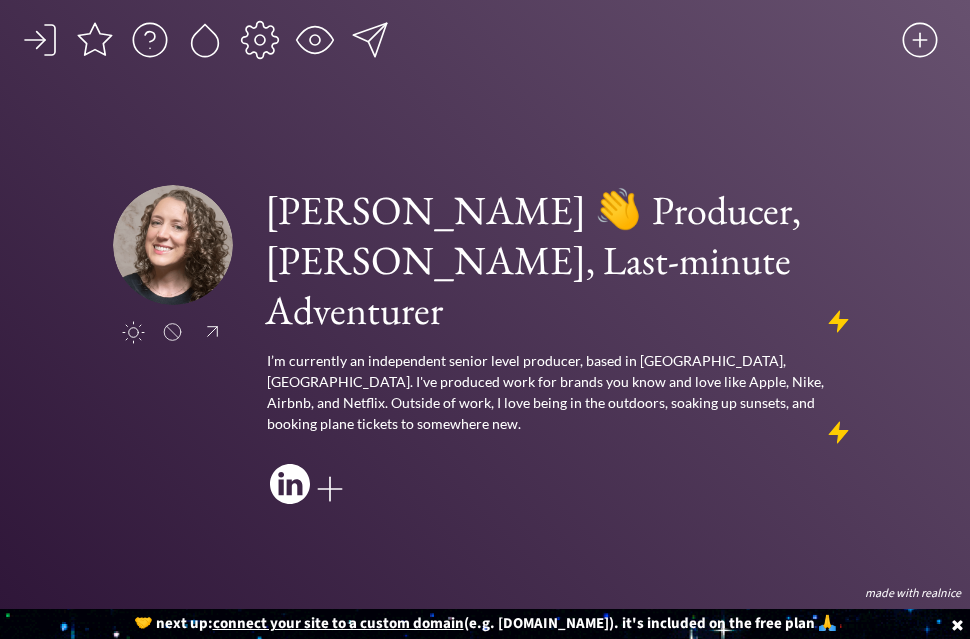 click at bounding box center (133, 332) 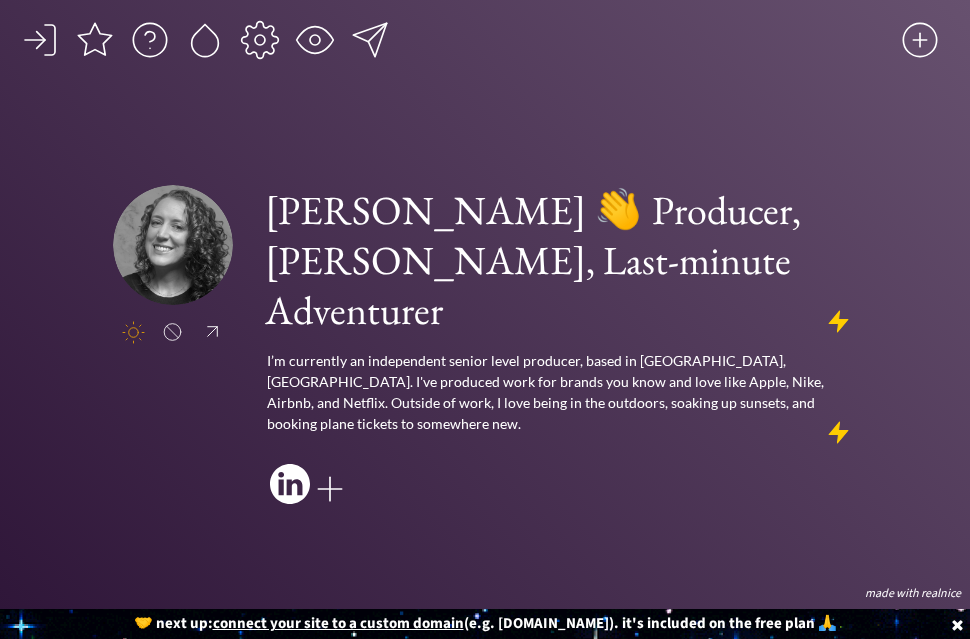 click at bounding box center (133, 332) 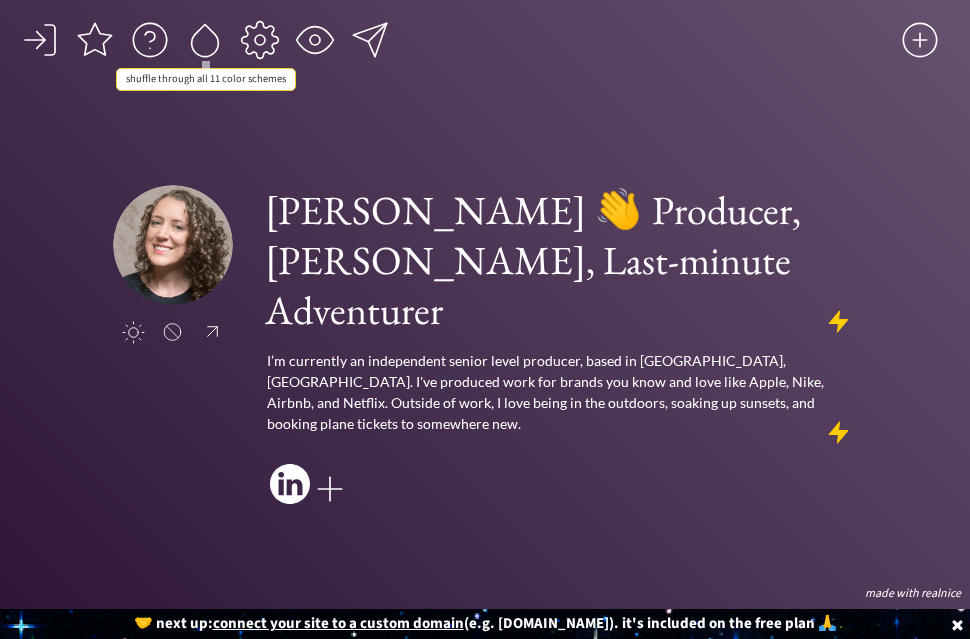 click at bounding box center (205, 40) 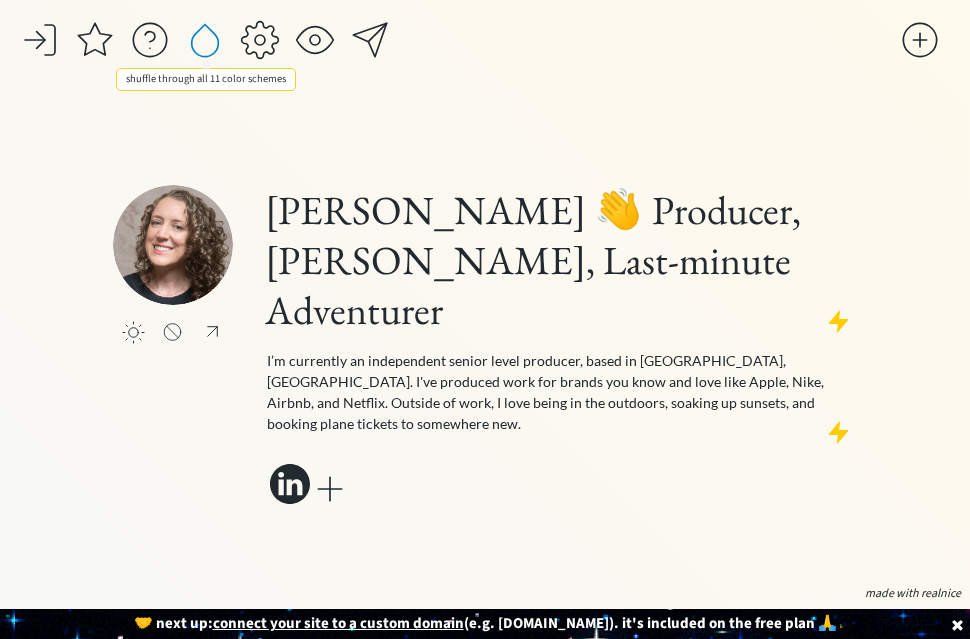 click at bounding box center [205, 40] 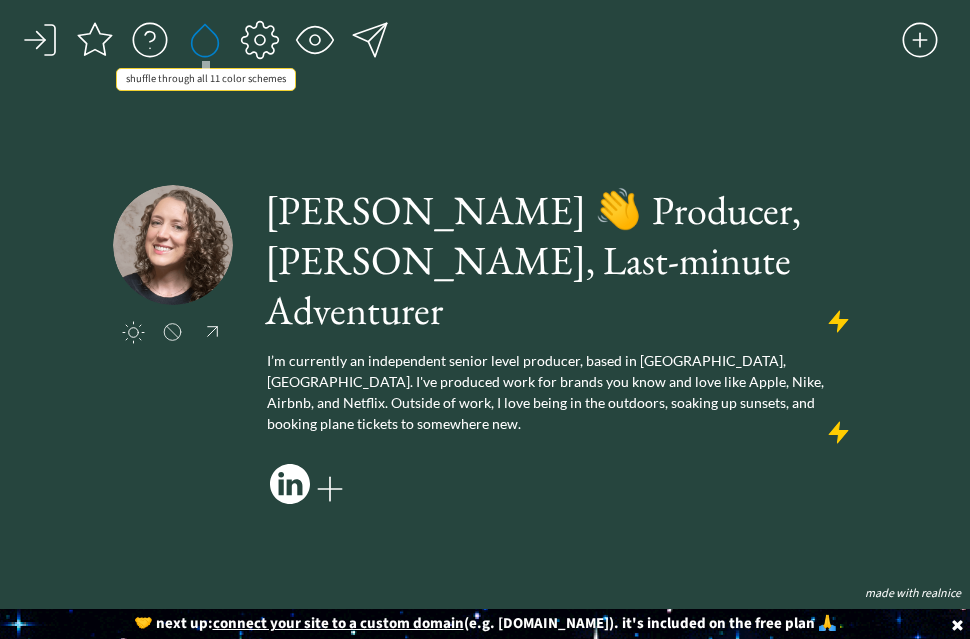 click at bounding box center [205, 40] 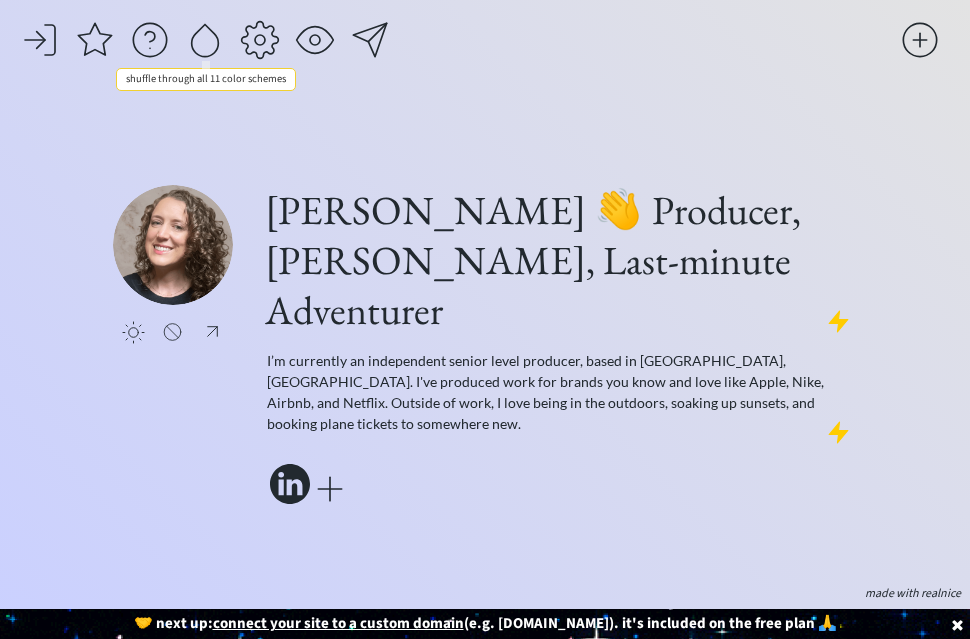 click at bounding box center (205, 40) 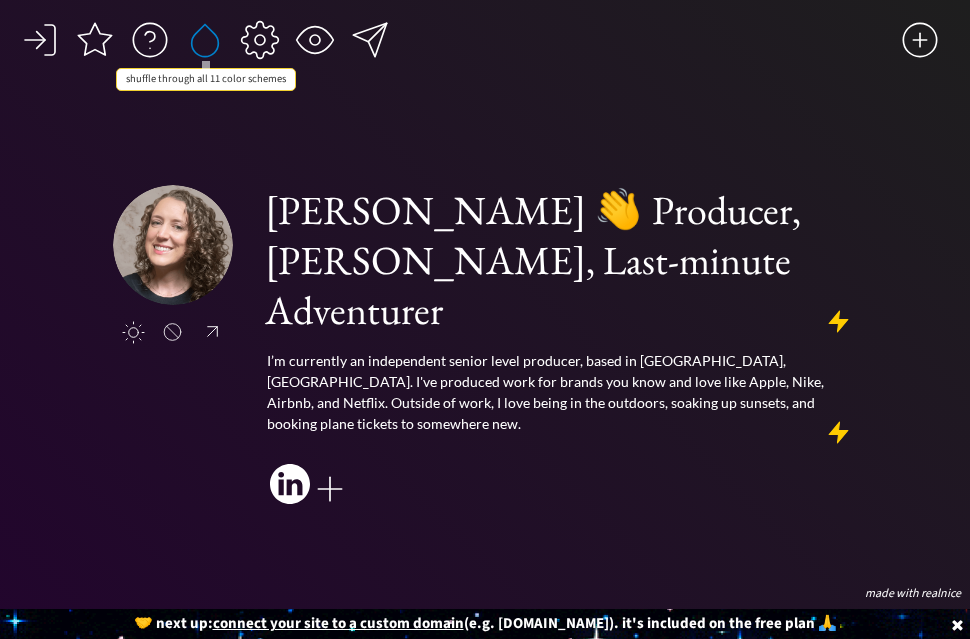 click at bounding box center [205, 40] 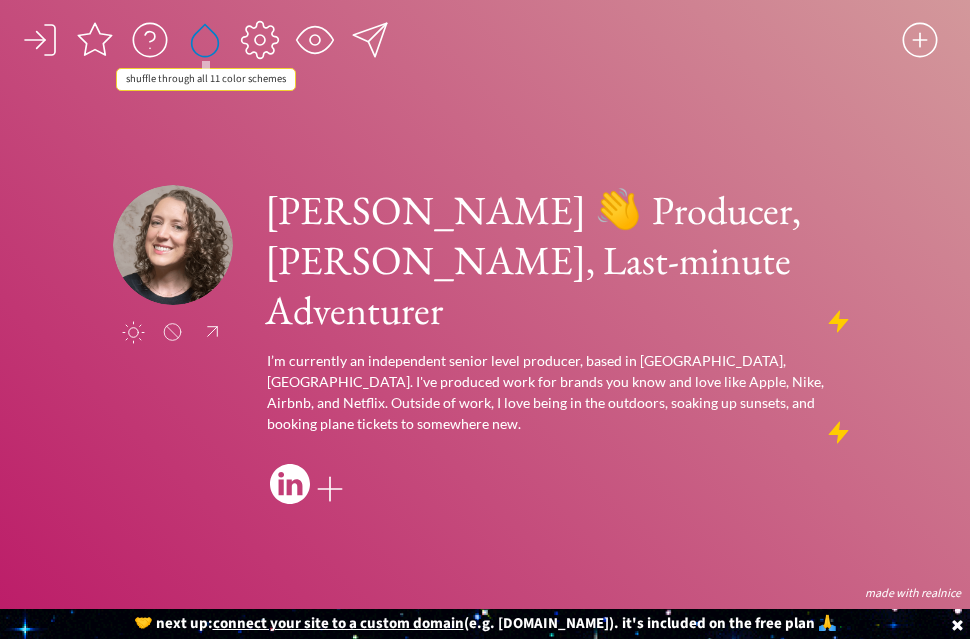 click at bounding box center (205, 40) 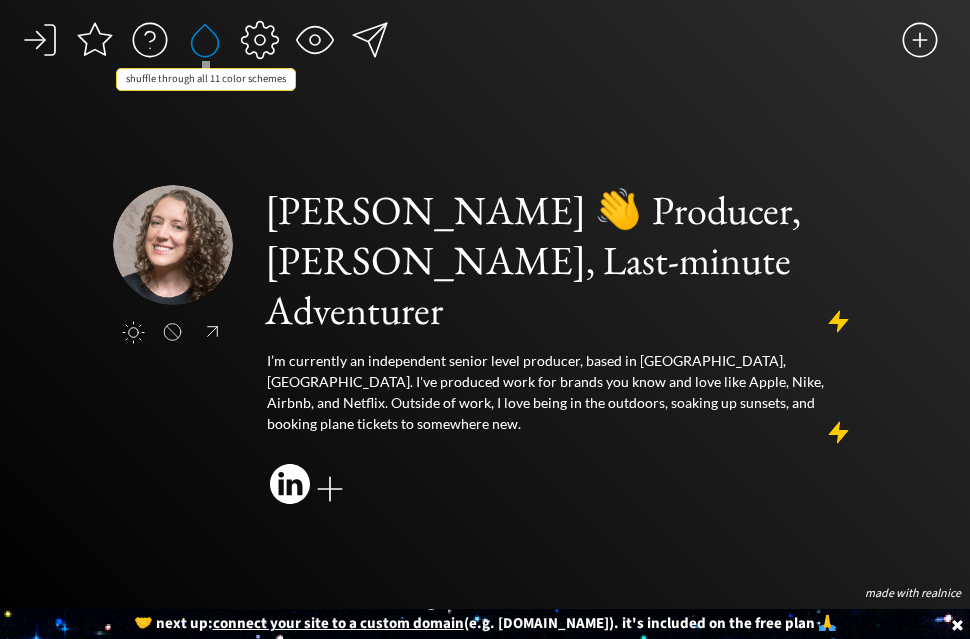click at bounding box center (205, 40) 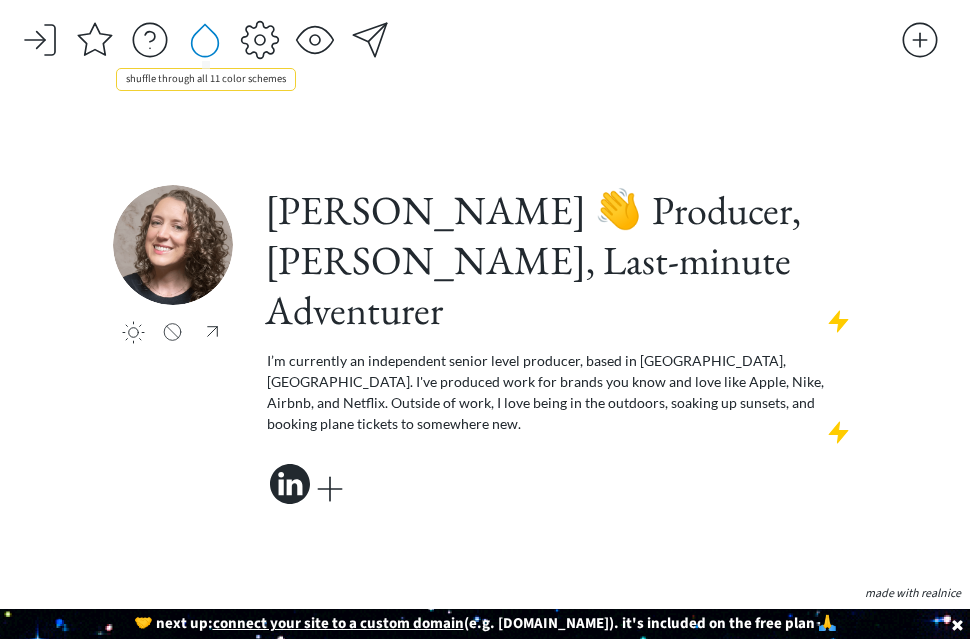 click at bounding box center (205, 40) 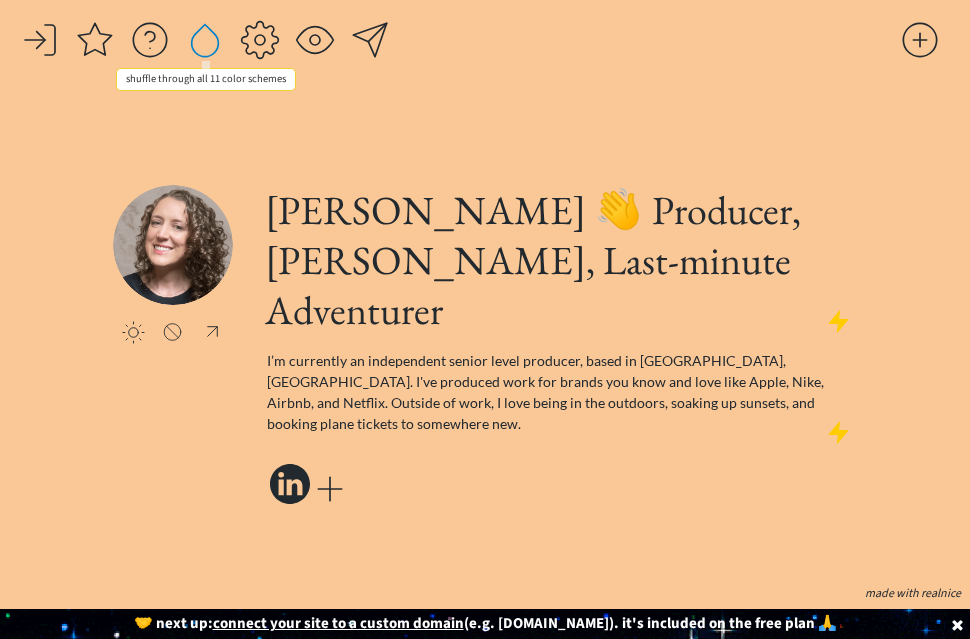 click at bounding box center [205, 40] 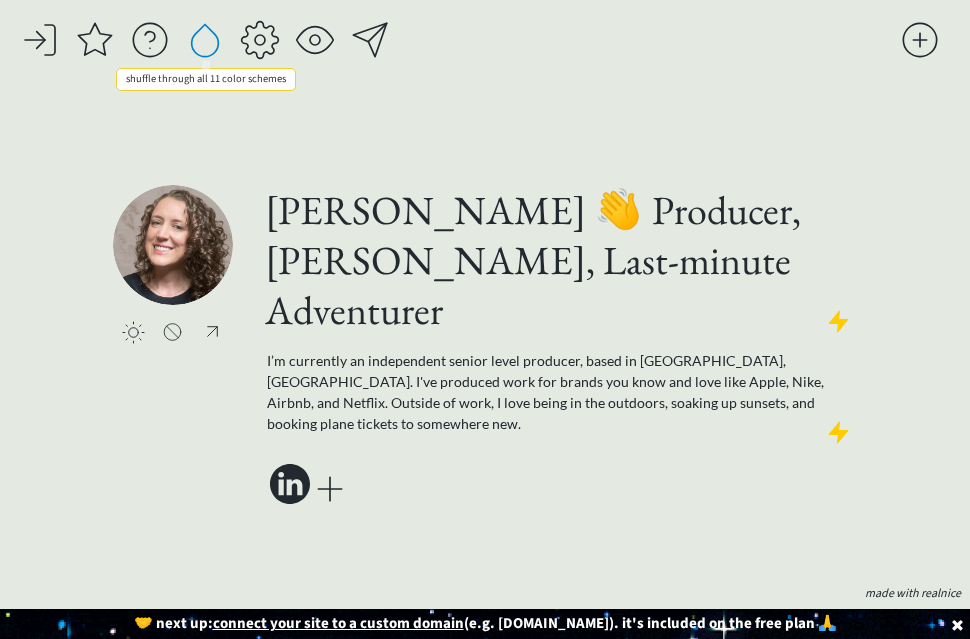 click at bounding box center (205, 40) 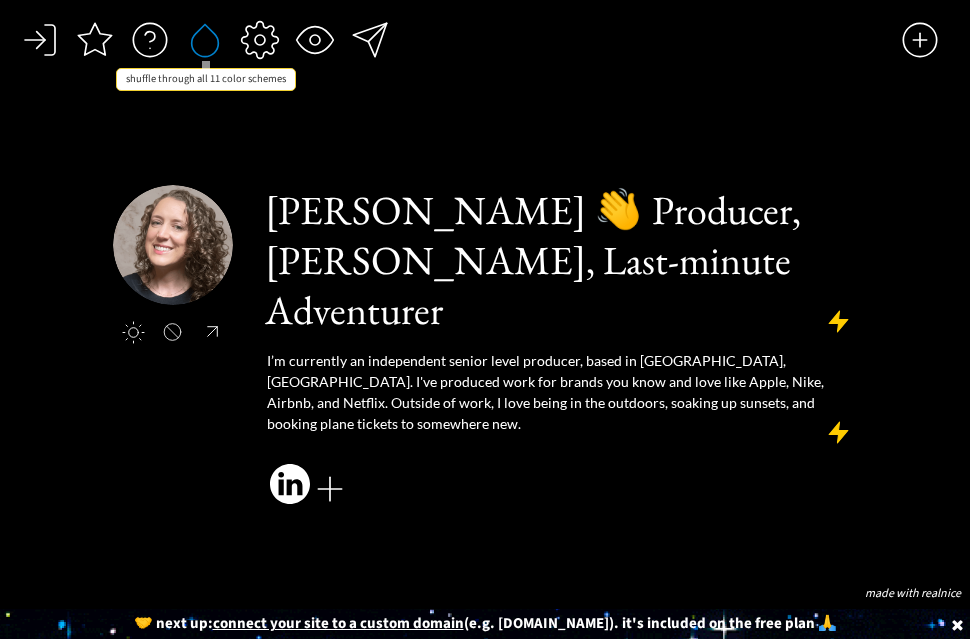 click at bounding box center [205, 40] 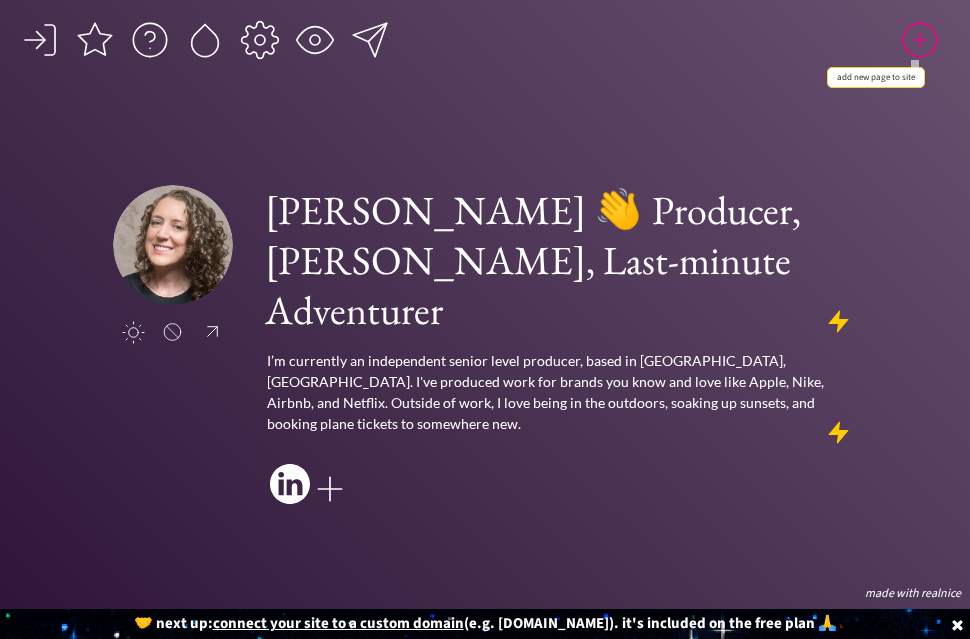click at bounding box center (920, 40) 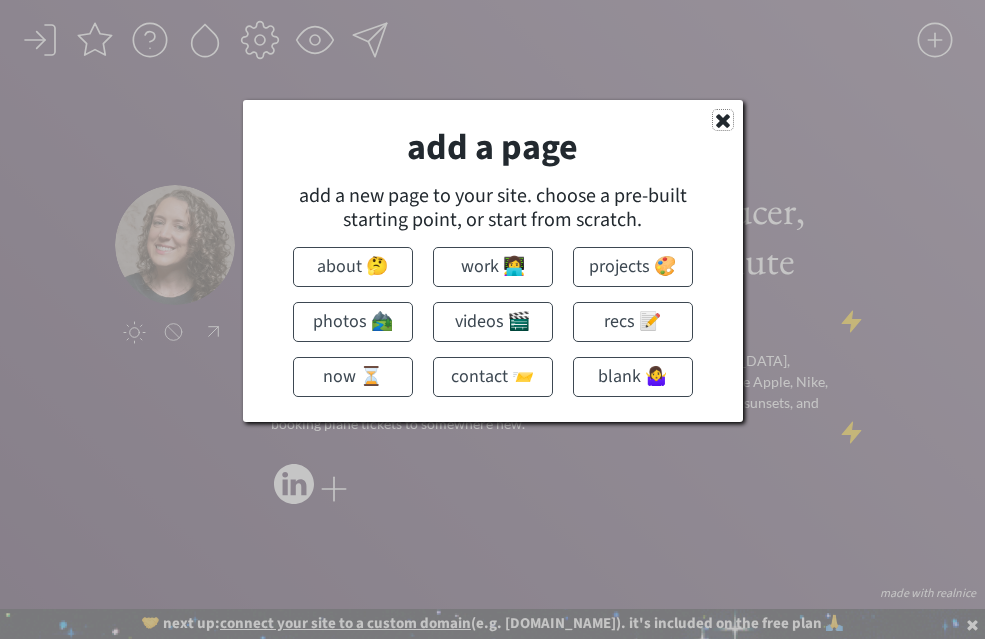click 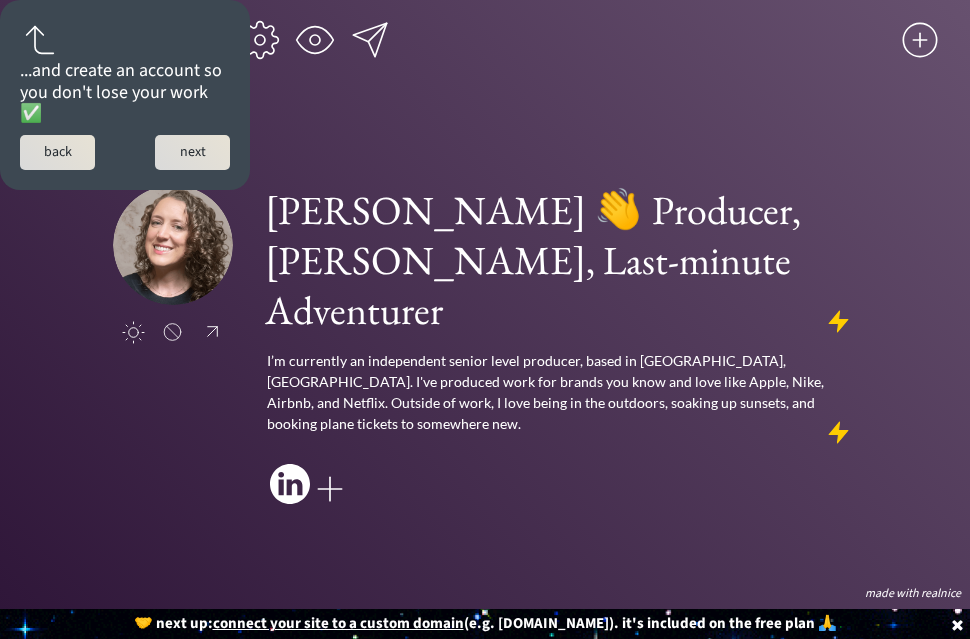 click on "click to upload a picture click to upload a picture Nicole Fitzhugh 👋 Producer, Chaos Calmer, Last-minute Adventurer I’m currently an independent senior level producer, based in Portland, OR. I've produced work for brands you know and love like Apple, Nike, Airbnb, and Netflix. Outside of work, I love being in the outdoors, soaking up sunsets, and booking plane tickets to somewhere new." at bounding box center (485, 347) 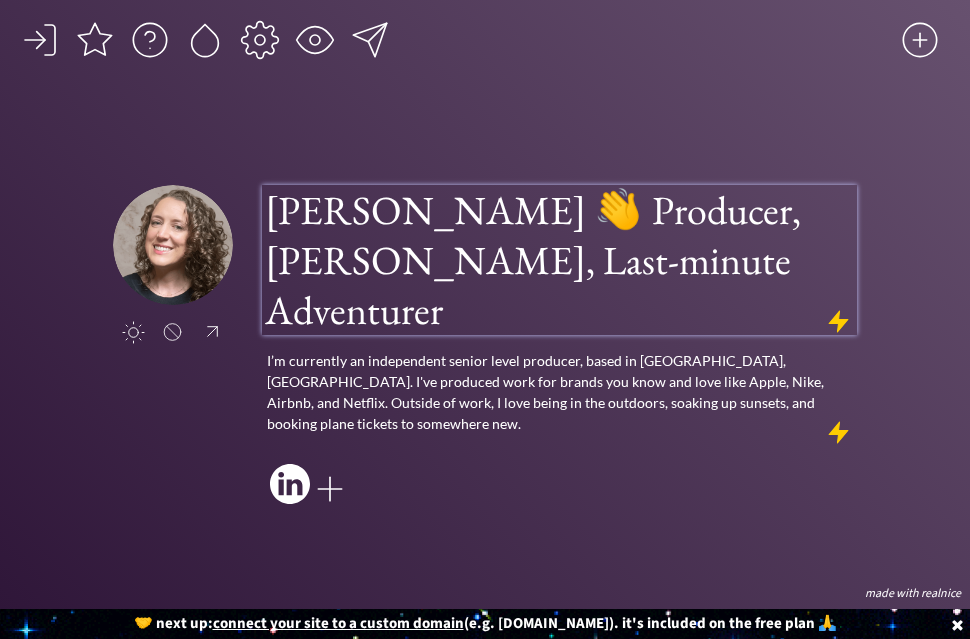 click on "[PERSON_NAME] 👋 Producer, [PERSON_NAME], Last-minute Adventurer" at bounding box center (559, 260) 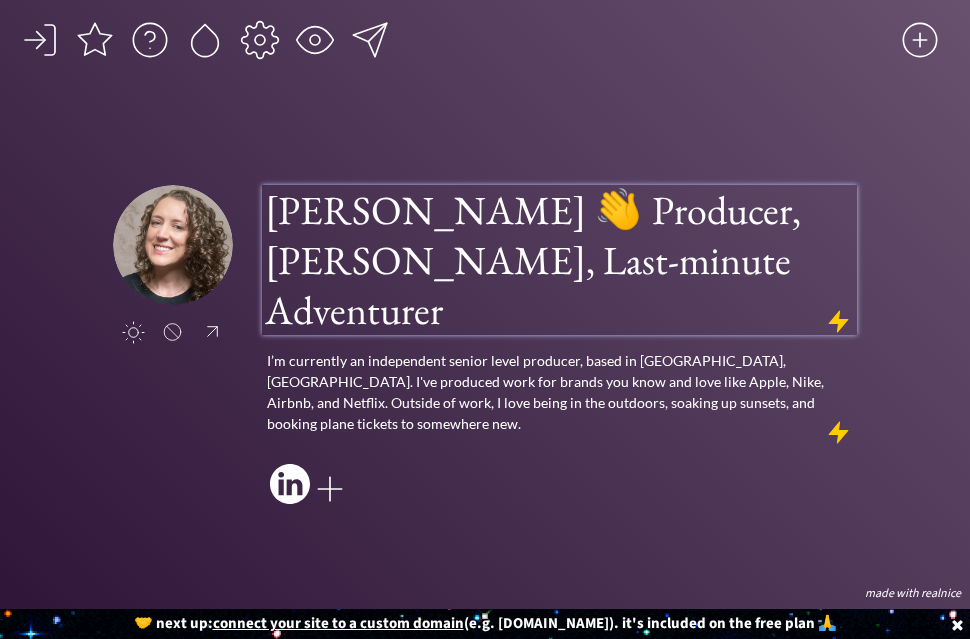 click on "saving... click to upload a picture click to upload a picture Nicole Fitzhugh 👋 Producer, Chaos Calmer, Last-minute Adventurer I’m currently an independent senior level producer, based in Portland, OR. I've produced work for brands you know and love like Apple, Nike, Airbnb, and Netflix. Outside of work, I love being in the outdoors, soaking up sunsets, and booking plane tickets to somewhere new. made with realnice" 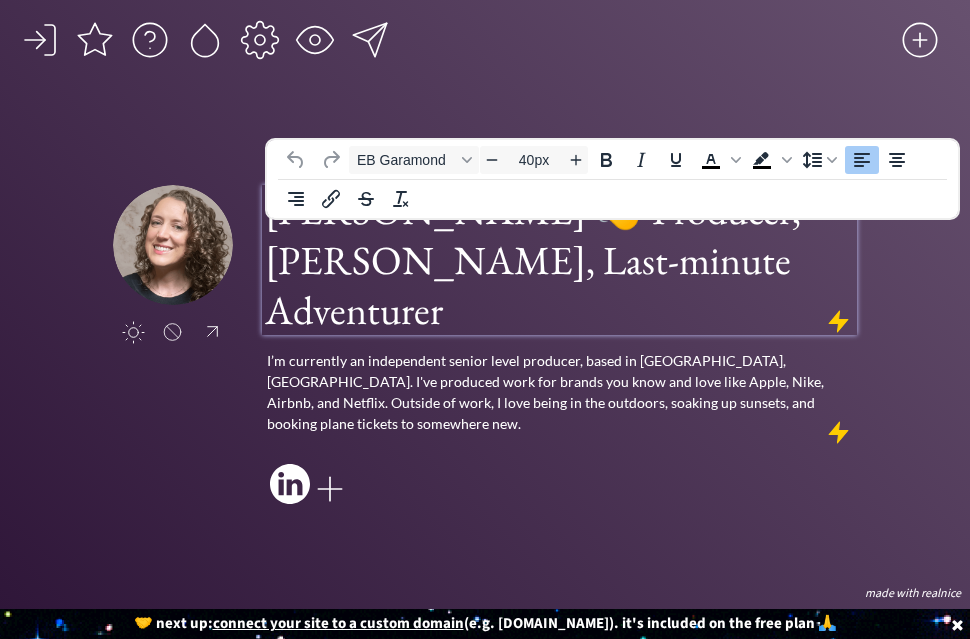 click on "[PERSON_NAME] 👋 Producer, [PERSON_NAME], Last-minute Adventurer" at bounding box center [559, 260] 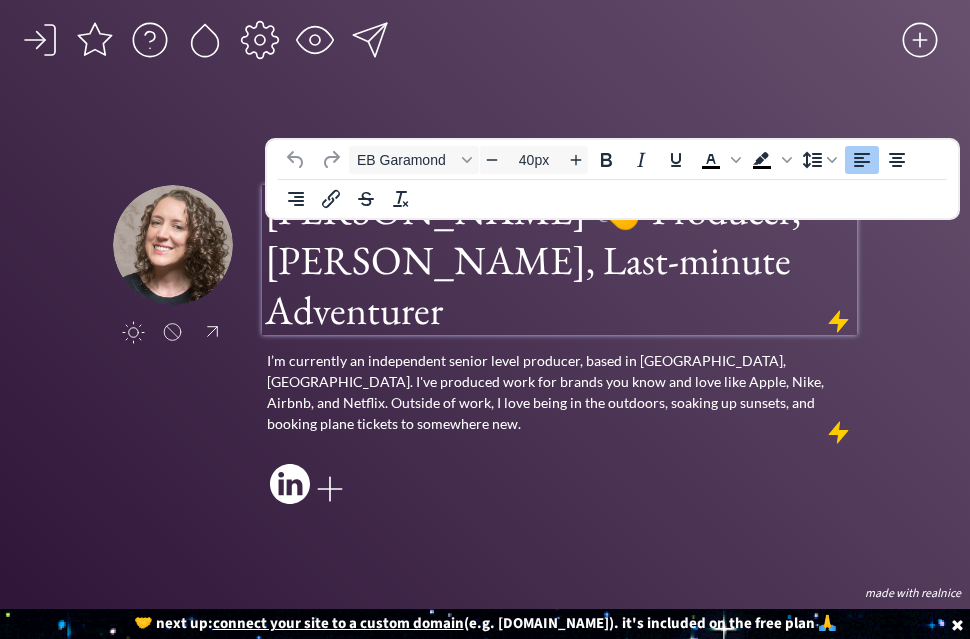 click on "[PERSON_NAME] 👋 Producer, [PERSON_NAME], Last-minute Adventurer" at bounding box center (559, 260) 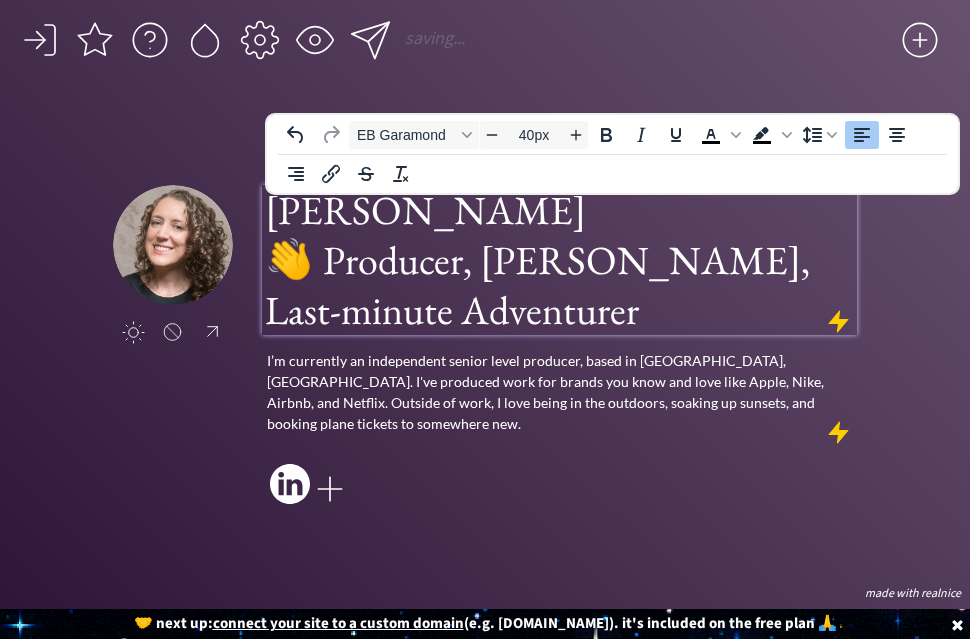click on "Nicole Fitzhugh  👋 Producer, Chaos Calmer, Last-minute Adventurer" at bounding box center [559, 260] 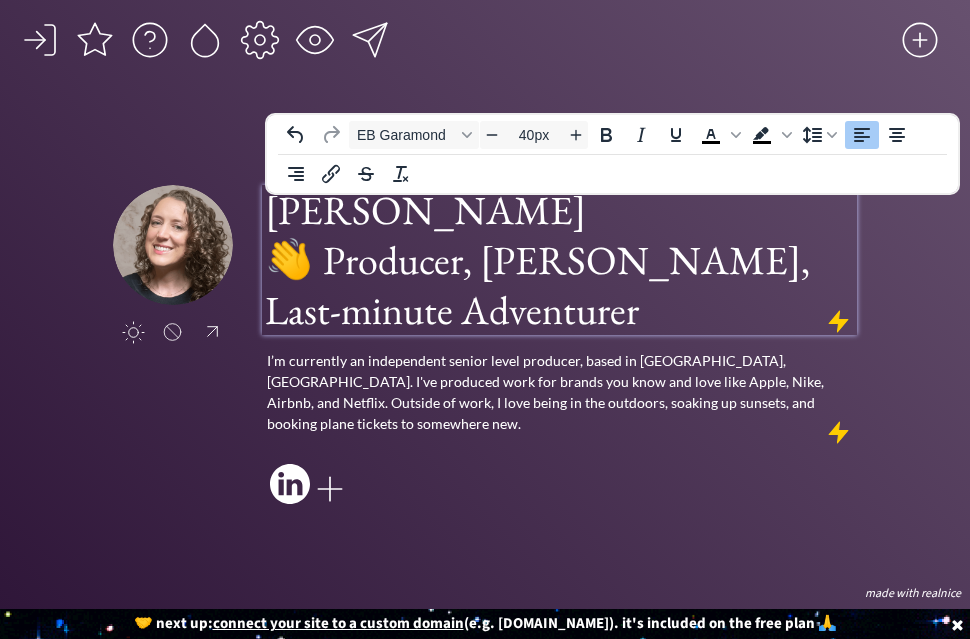 click on "Nicole Fitzhugh  👋 Producer, Chaos Calmer, Last-minute Adventurer" at bounding box center (559, 260) 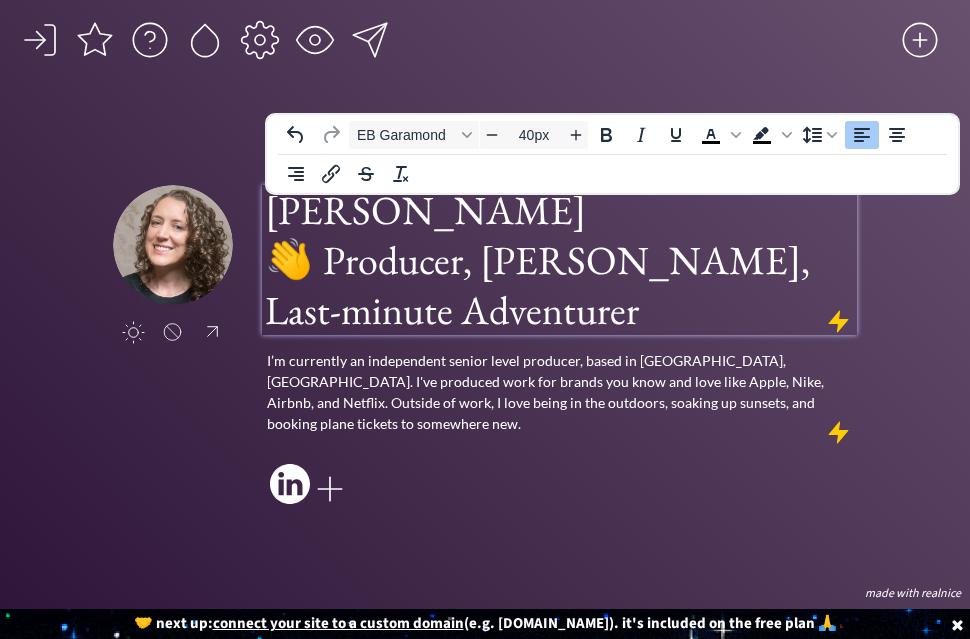 click on "Nicole Fitzhugh  👋 Producer, Chaos Calmer, Last-minute Adventurer" at bounding box center (559, 260) 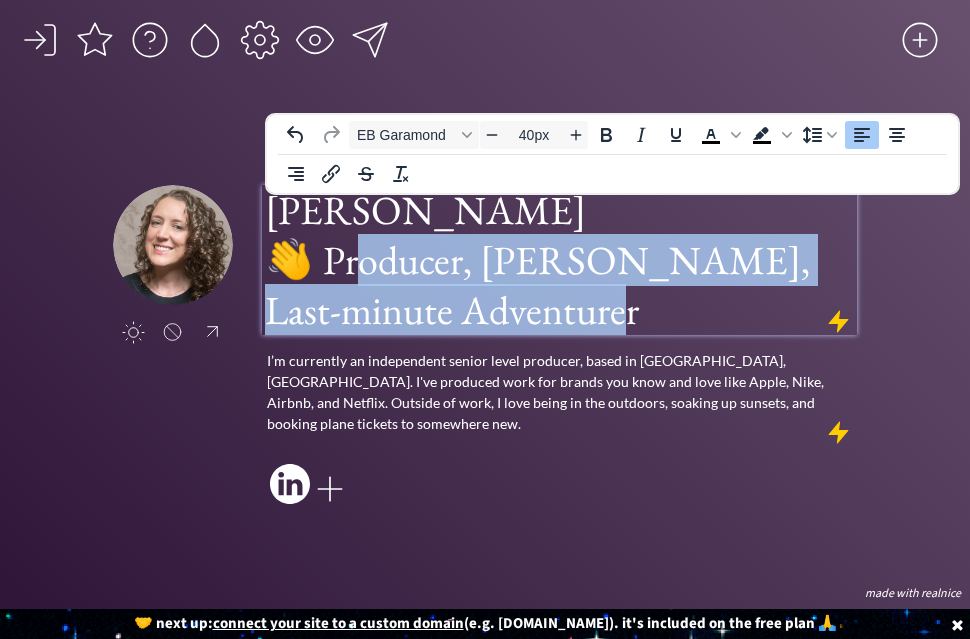 drag, startPoint x: 580, startPoint y: 319, endPoint x: 347, endPoint y: 289, distance: 234.92339 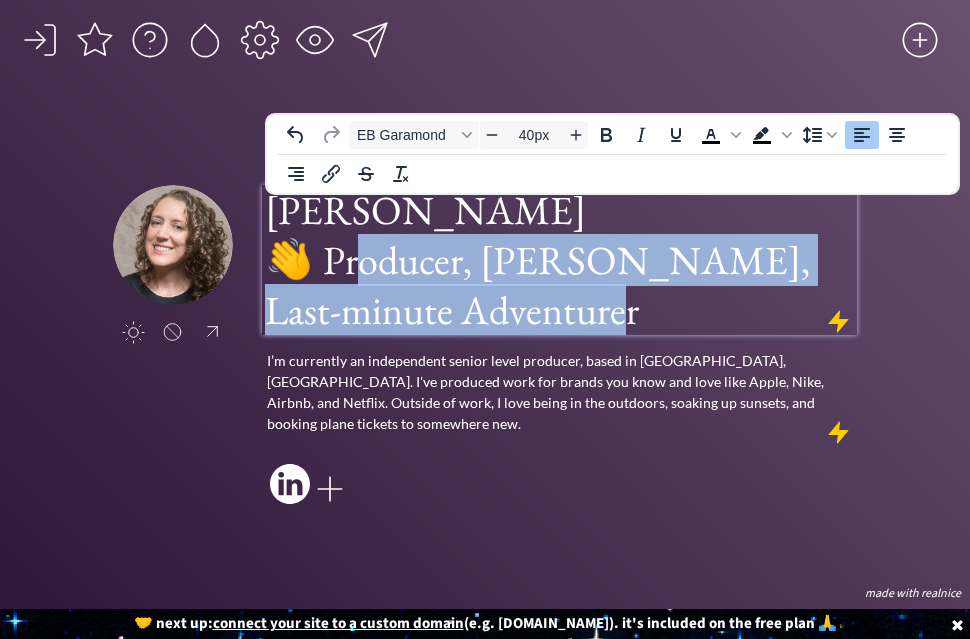 click on "Nicole Fitzhugh  👋 Producer, Chaos Calmer, Last-minute Adventurer" at bounding box center (559, 260) 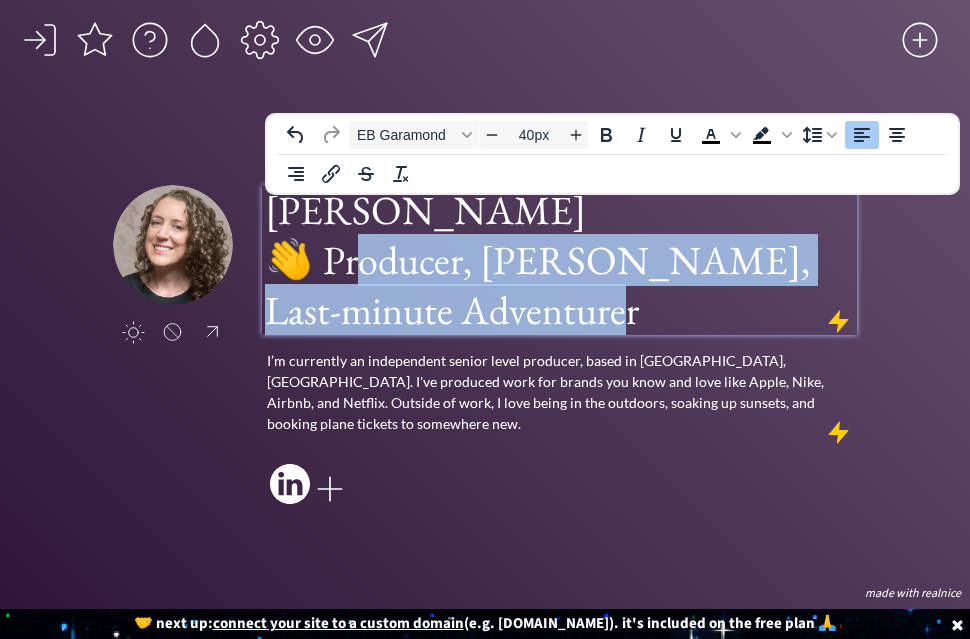 click on "Nicole Fitzhugh  👋 Producer, Chaos Calmer, Last-minute Adventurer" at bounding box center (559, 260) 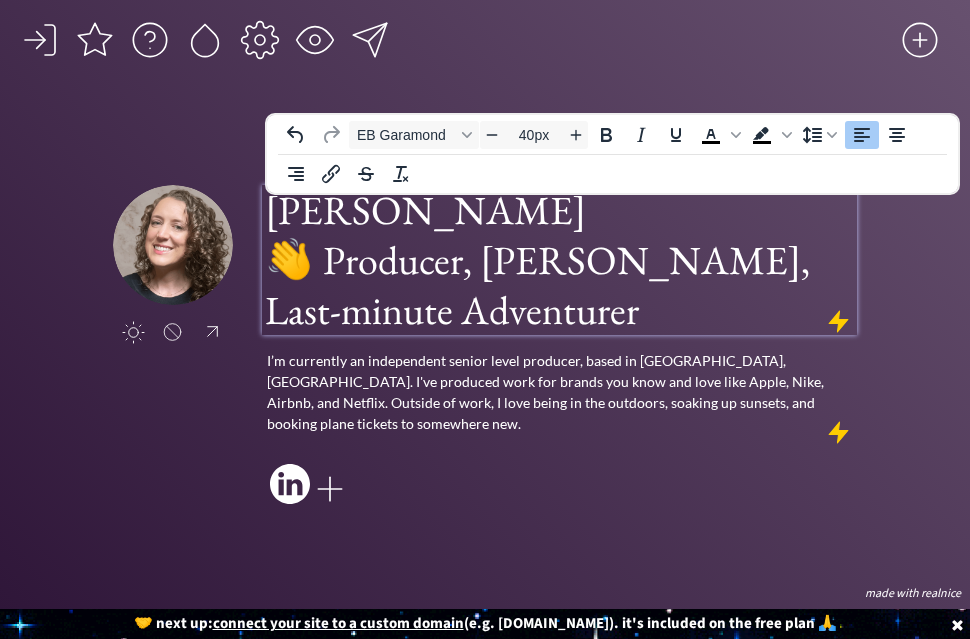 click on "Nicole Fitzhugh  👋 Producer, Chaos Calmer, Last-minute Adventurer" at bounding box center (559, 260) 